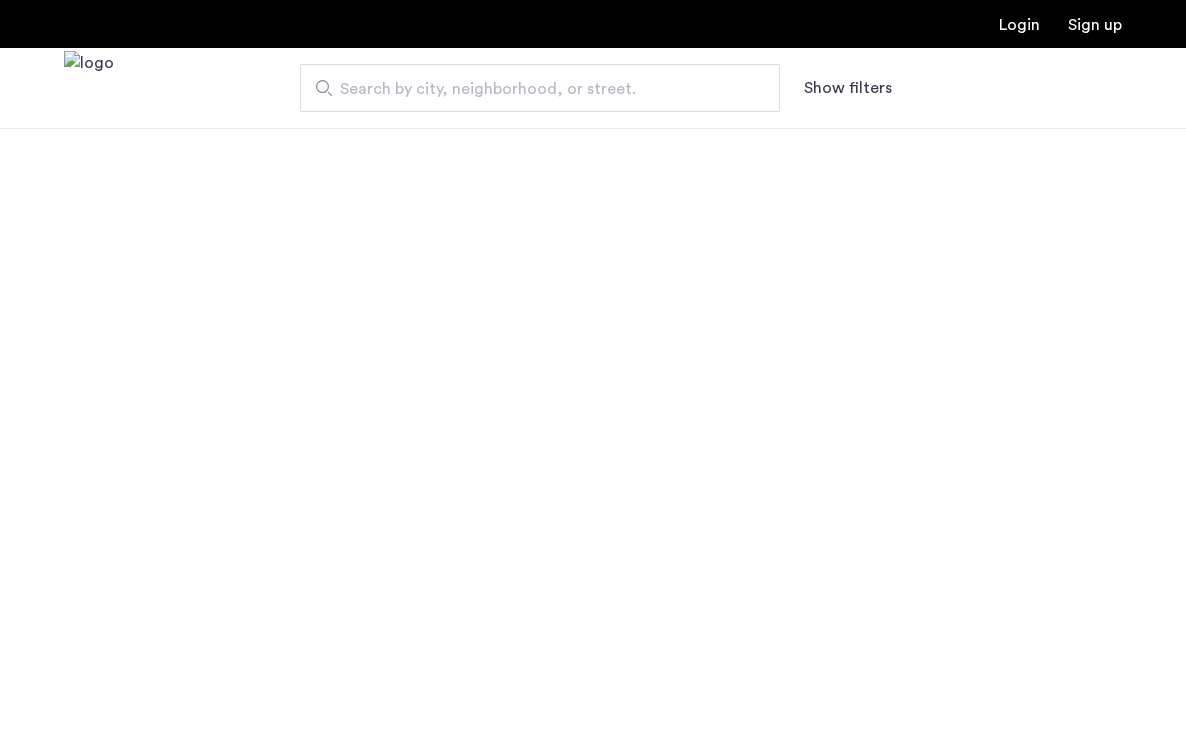 scroll, scrollTop: 40, scrollLeft: 0, axis: vertical 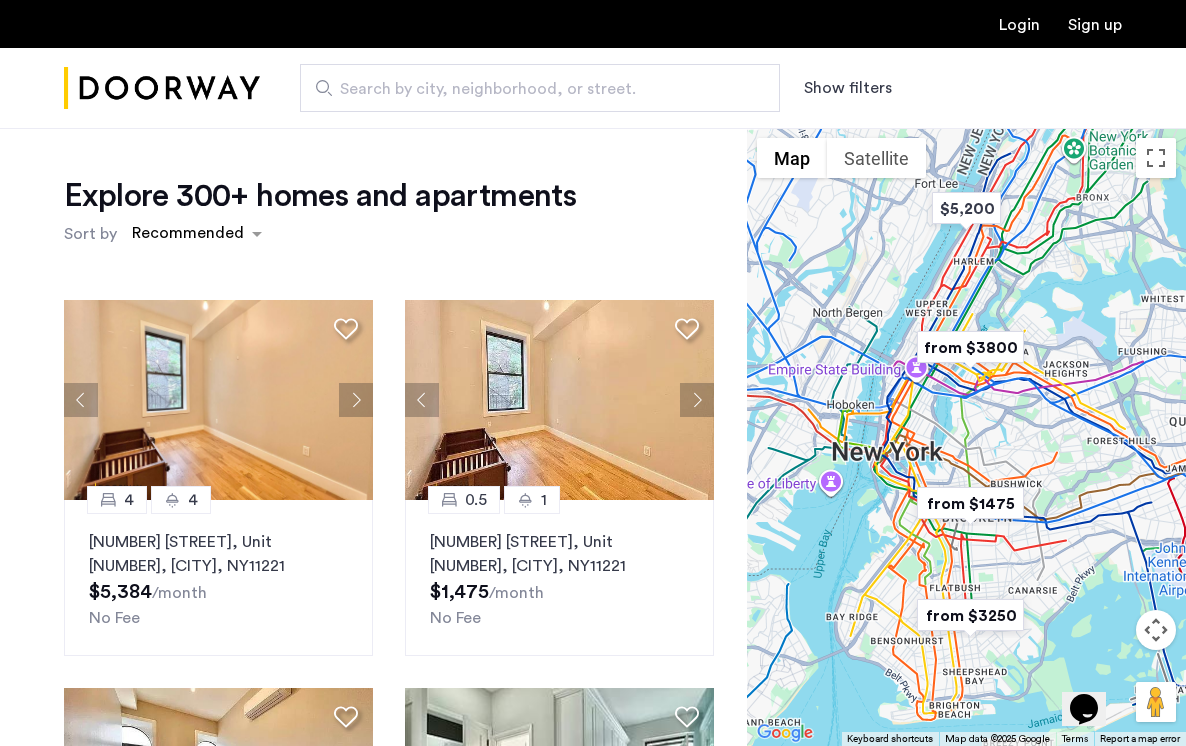 click on "Show filters" at bounding box center [848, 88] 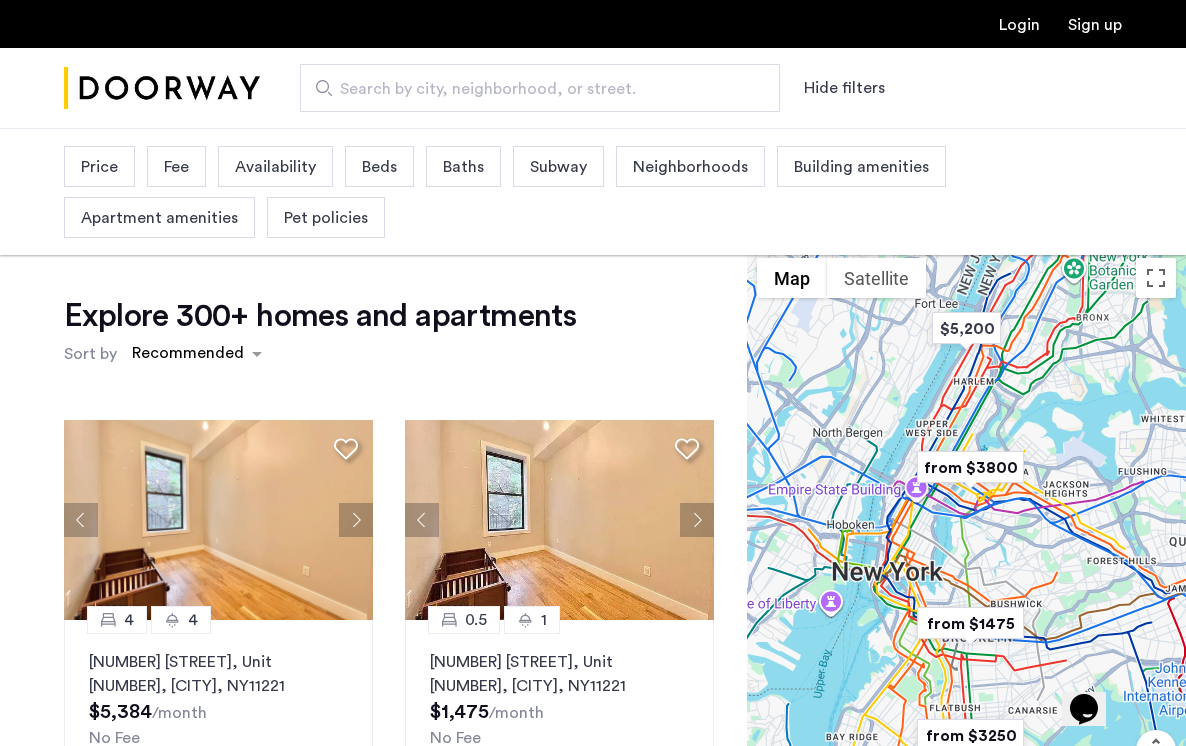 click on "Price" at bounding box center (99, 167) 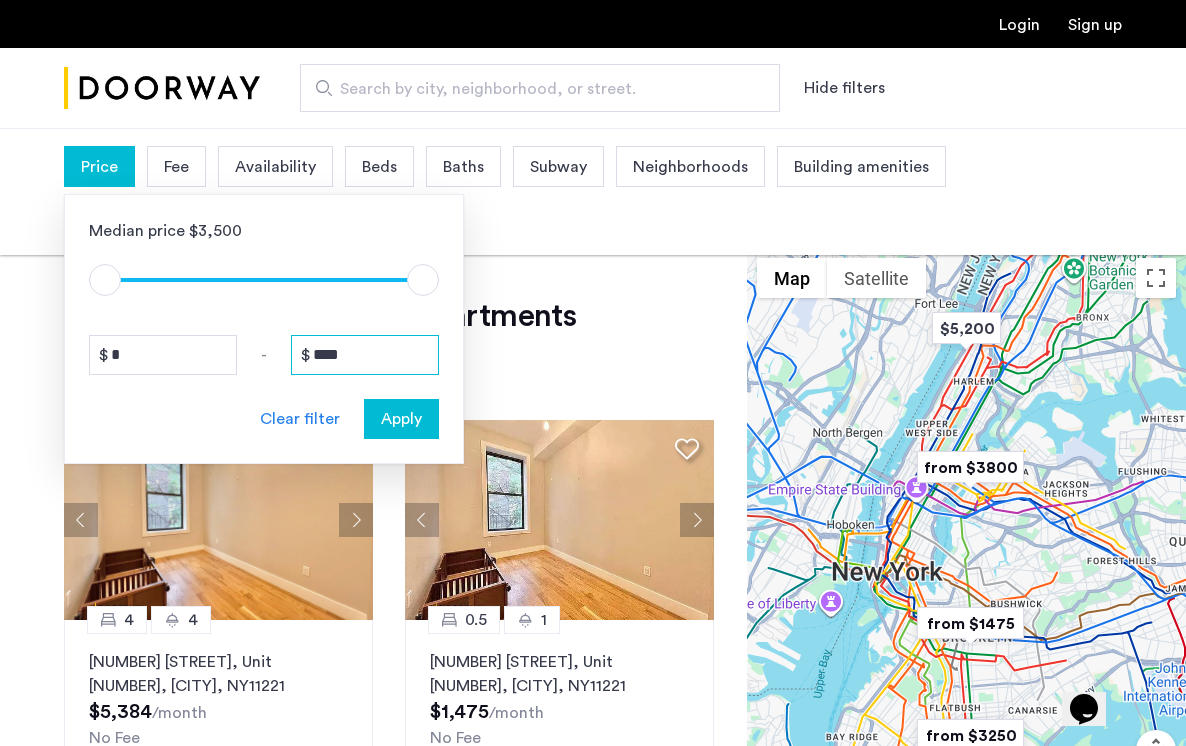click on "****" at bounding box center [365, 355] 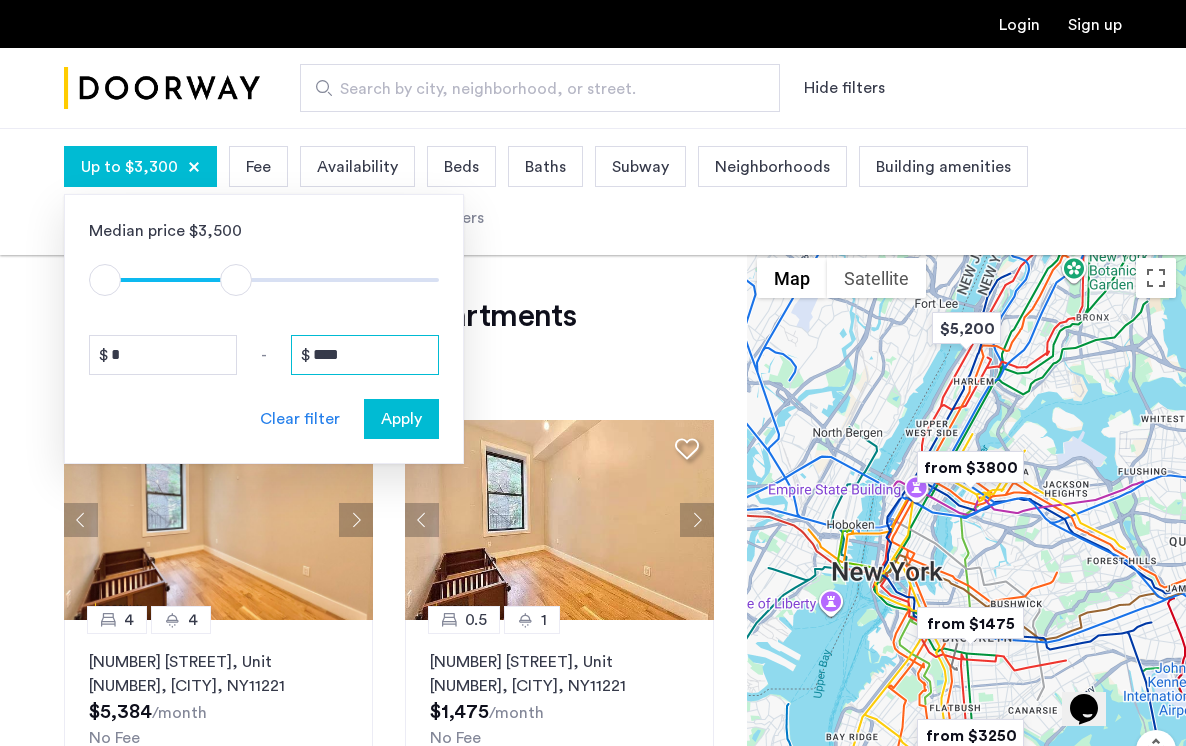 type on "****" 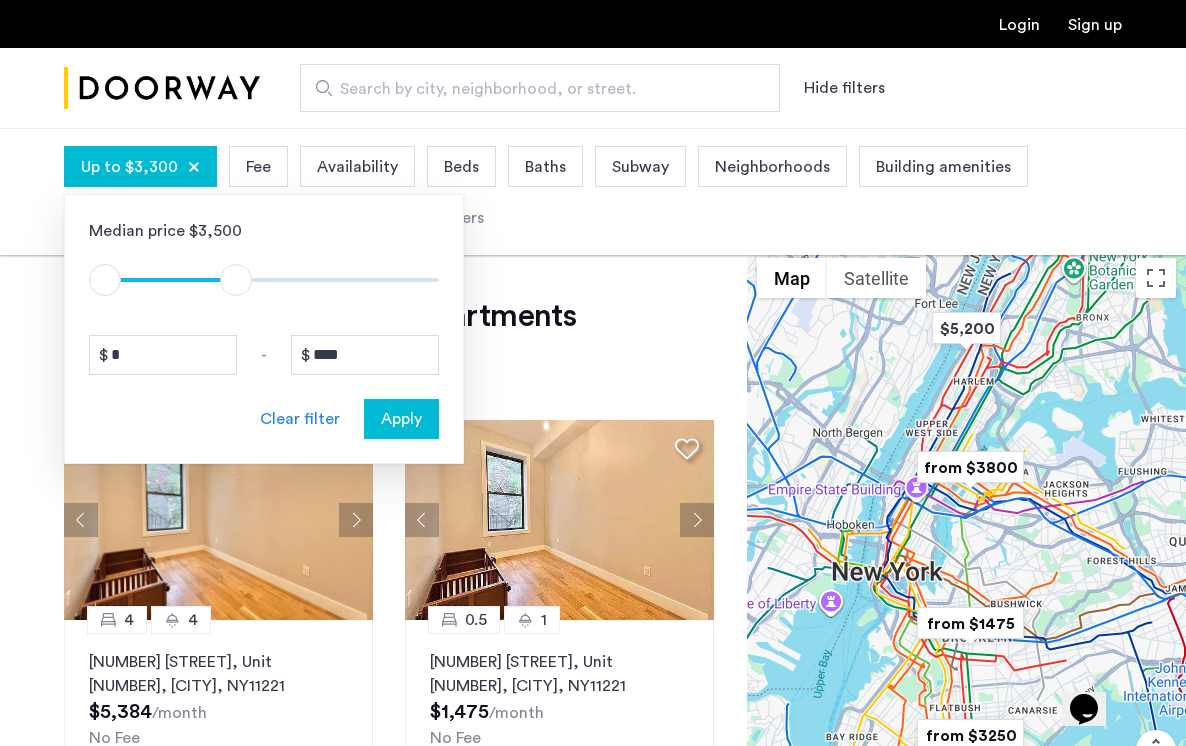 click on "Apply" at bounding box center (401, 419) 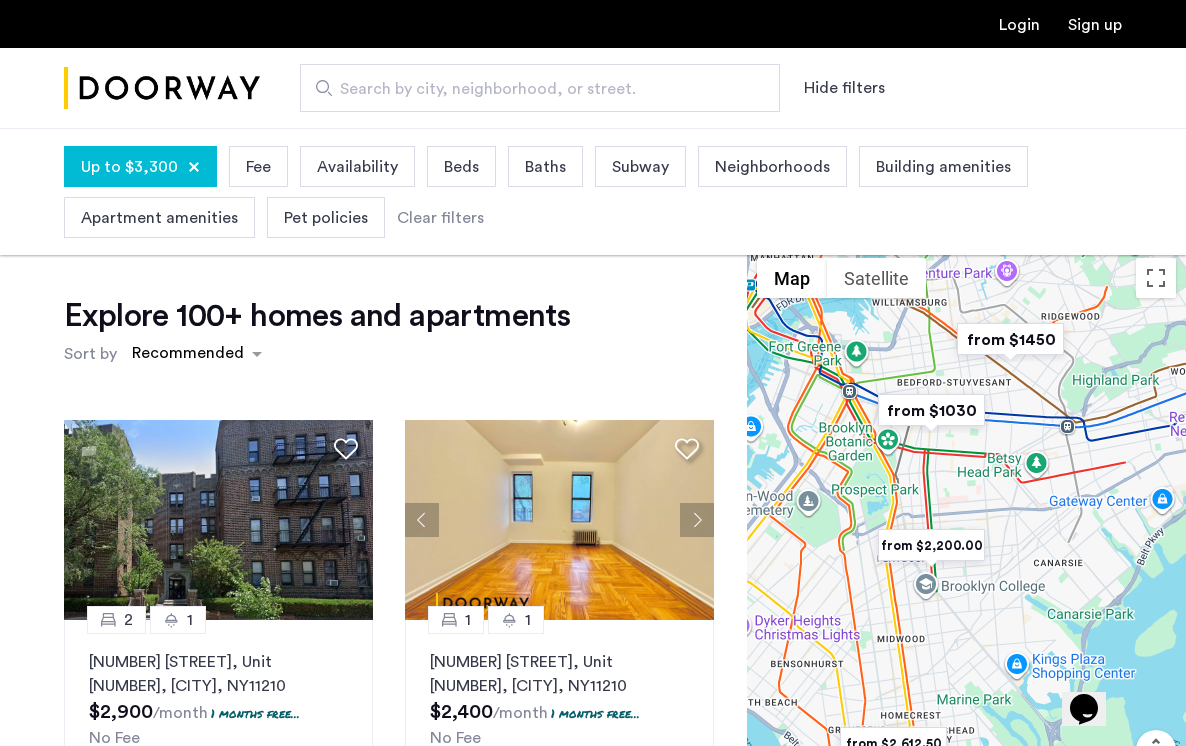 click on "Beds" at bounding box center (461, 166) 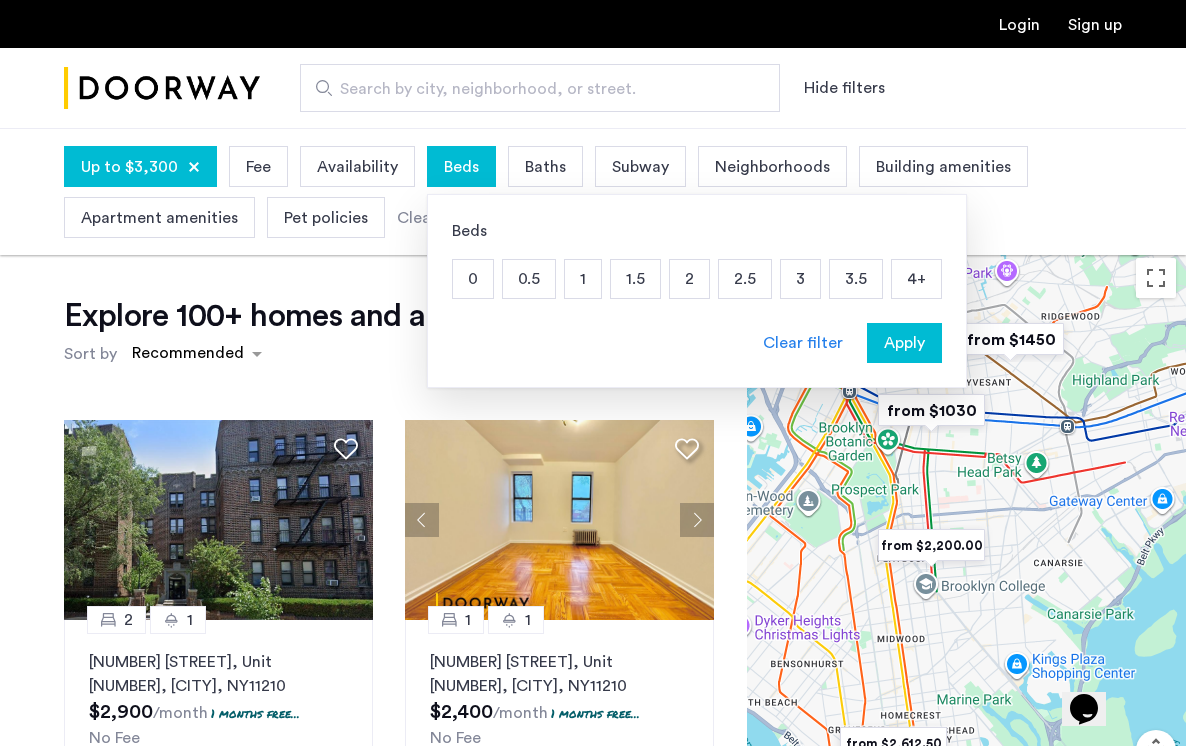 click on "1" at bounding box center [583, 279] 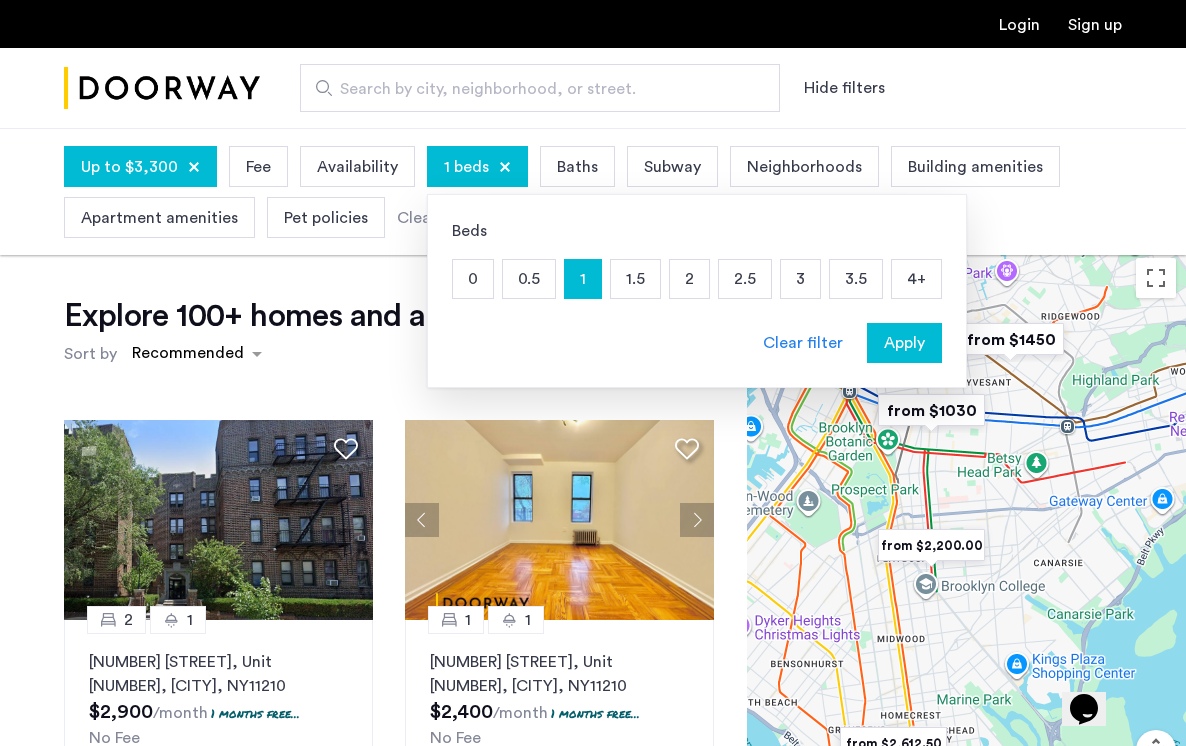 click on "1.5" at bounding box center [635, 279] 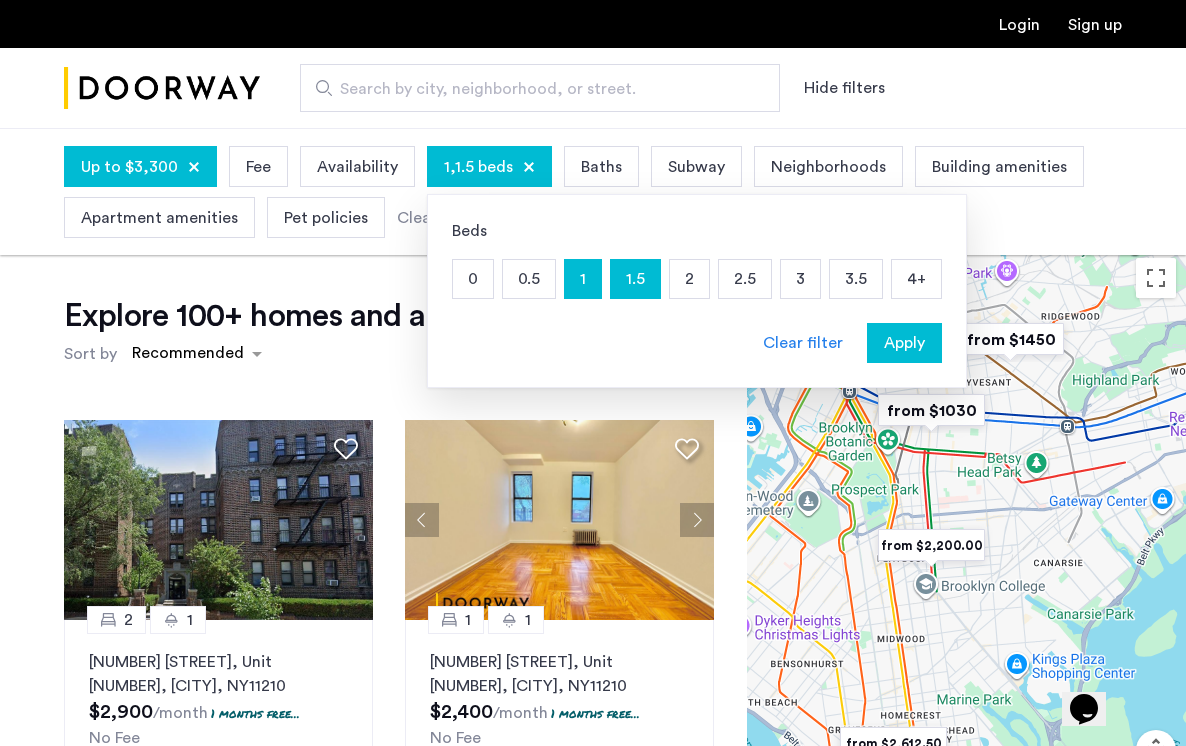 click on "2" at bounding box center [689, 279] 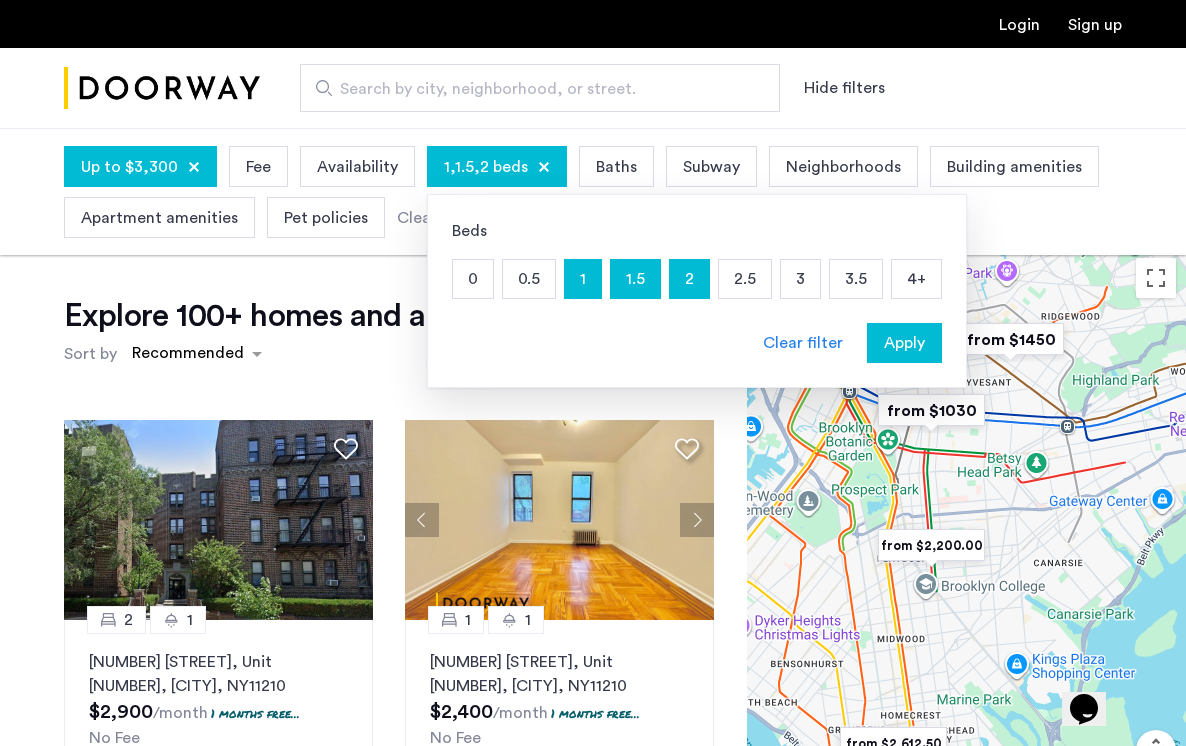 click on "Apply" at bounding box center (904, 343) 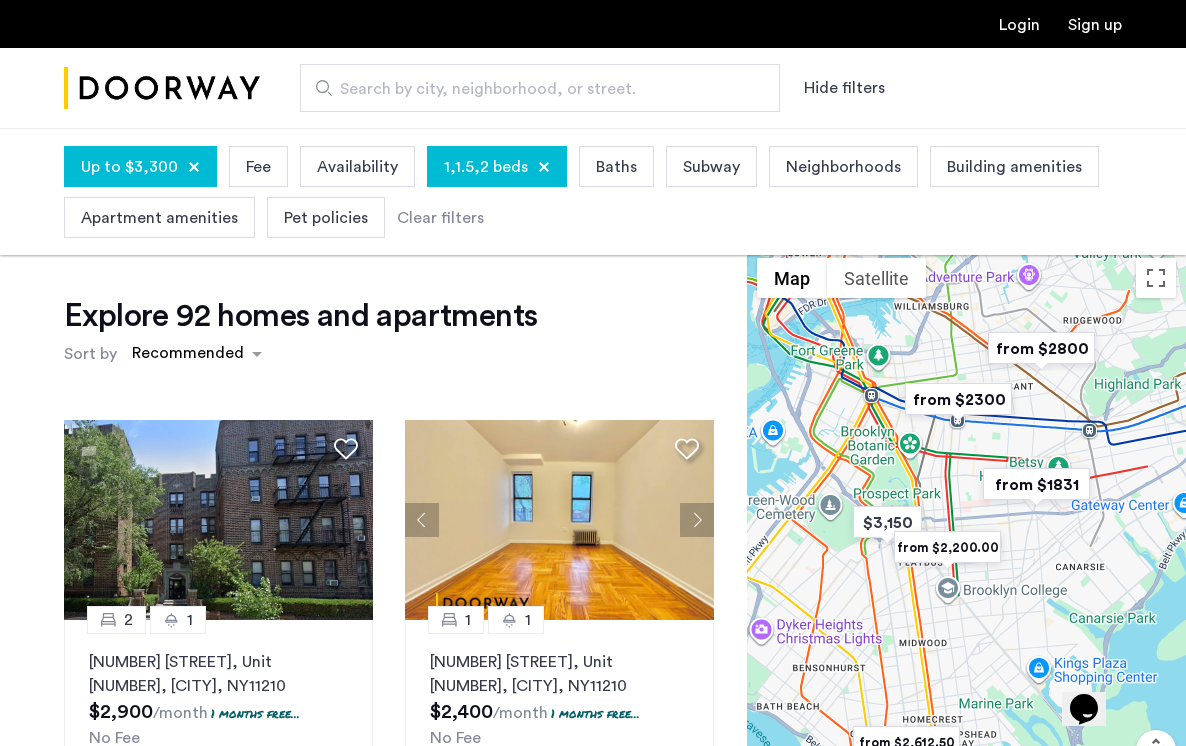 click on "Subway" at bounding box center [711, 167] 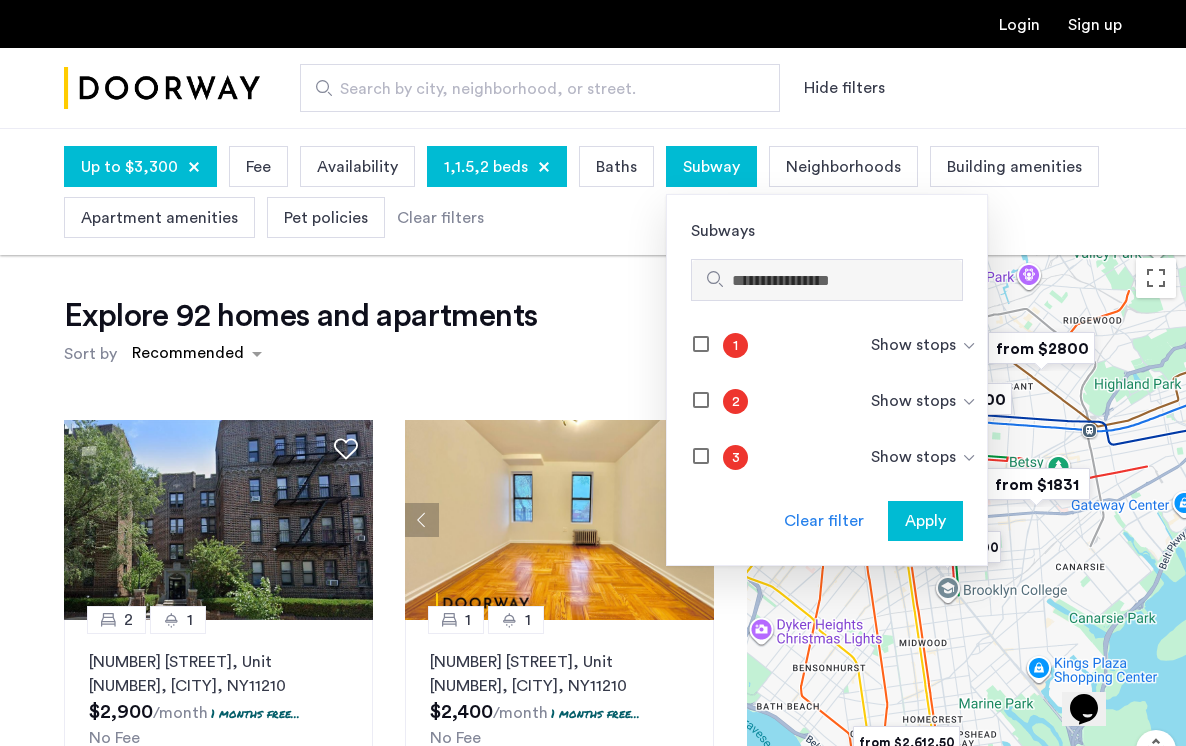 click at bounding box center (827, 280) 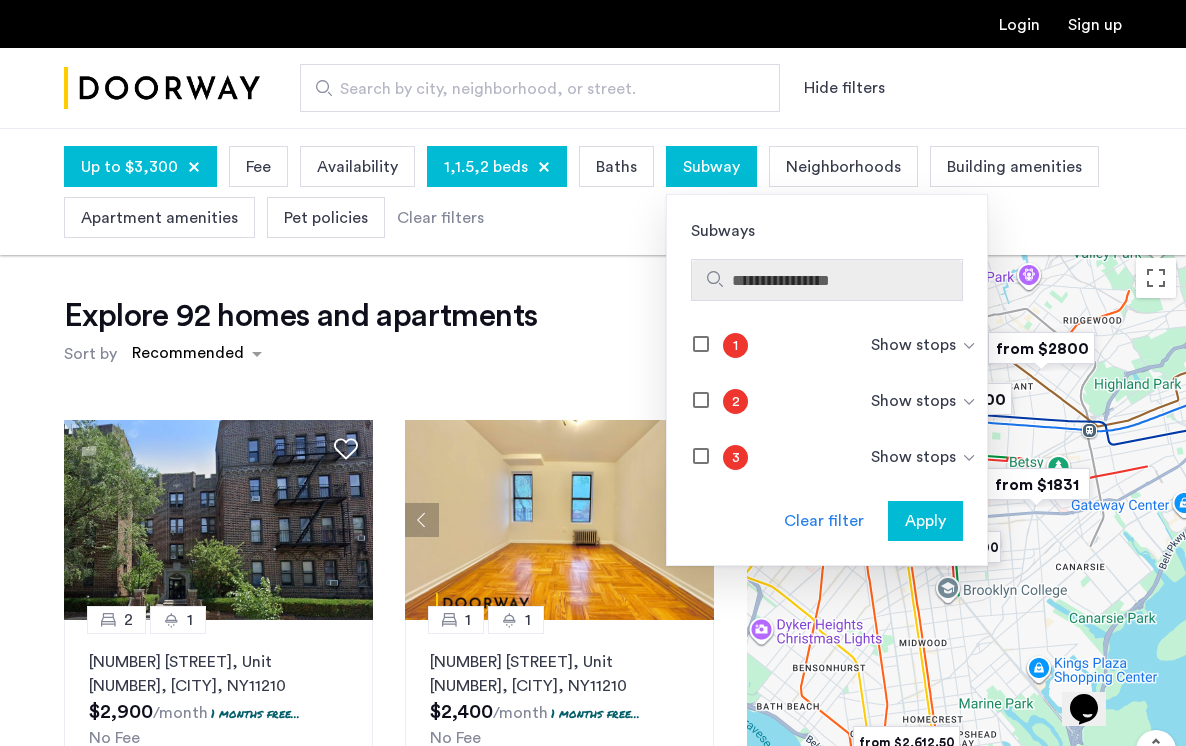 type on "*" 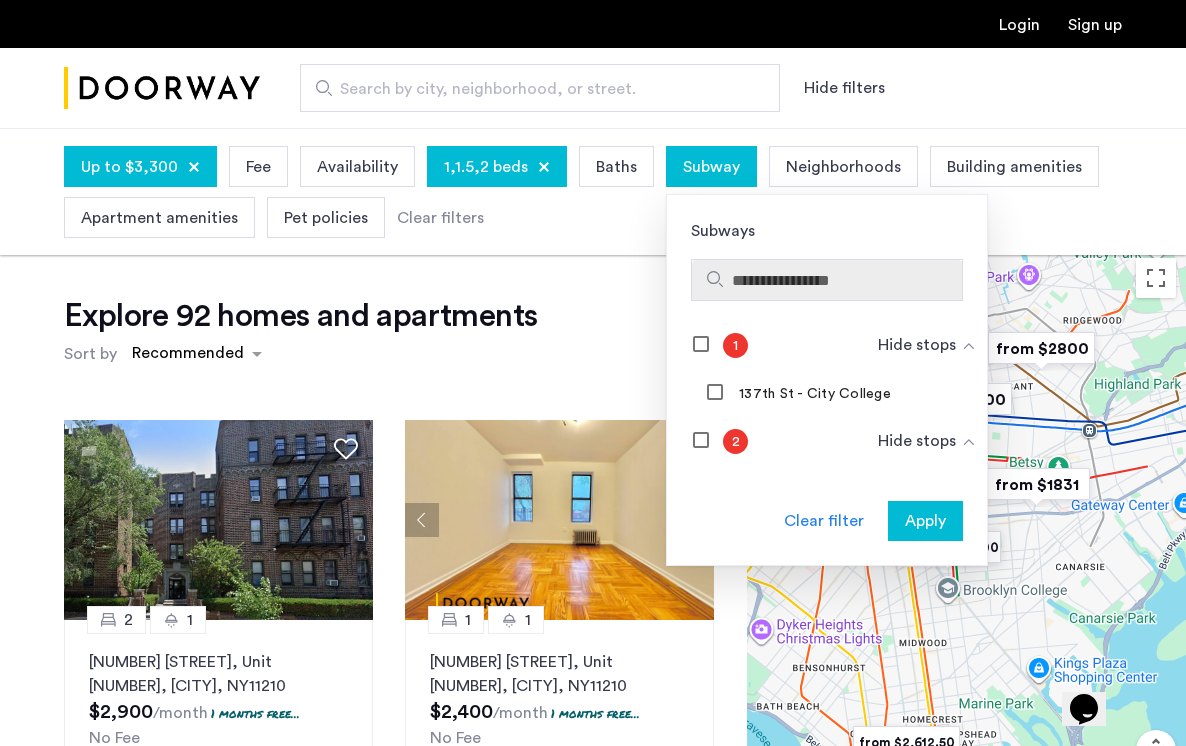 type on "*" 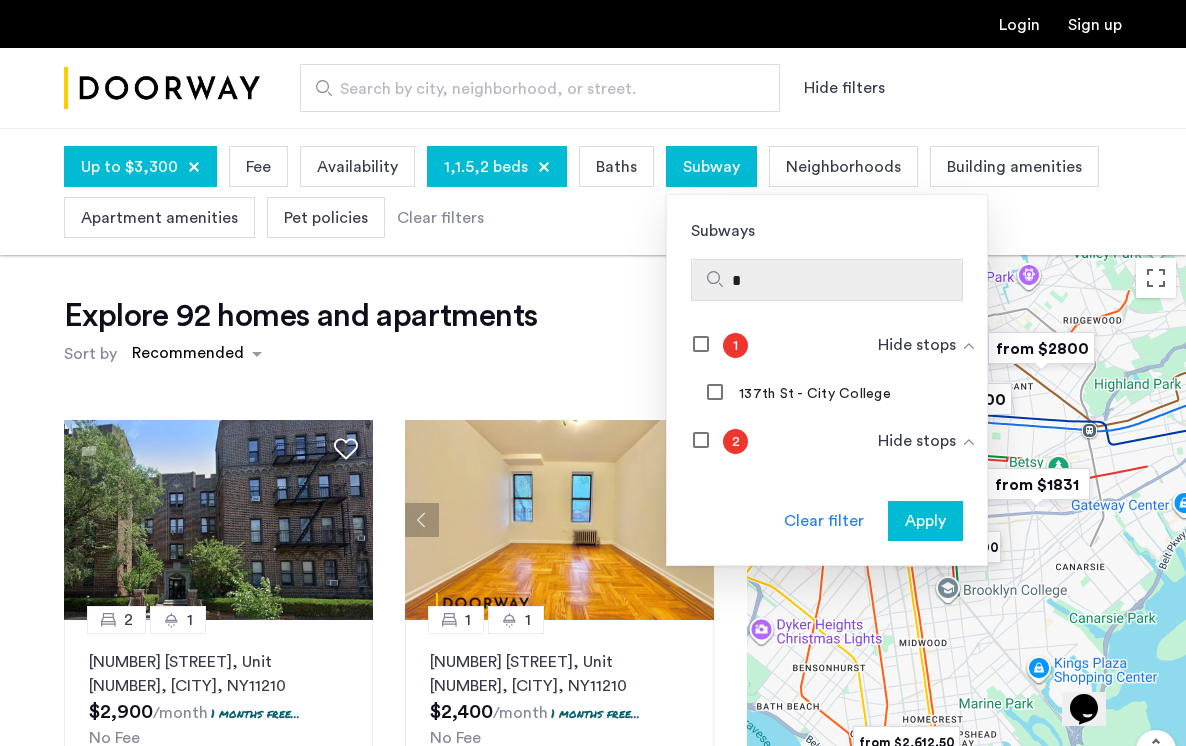 type 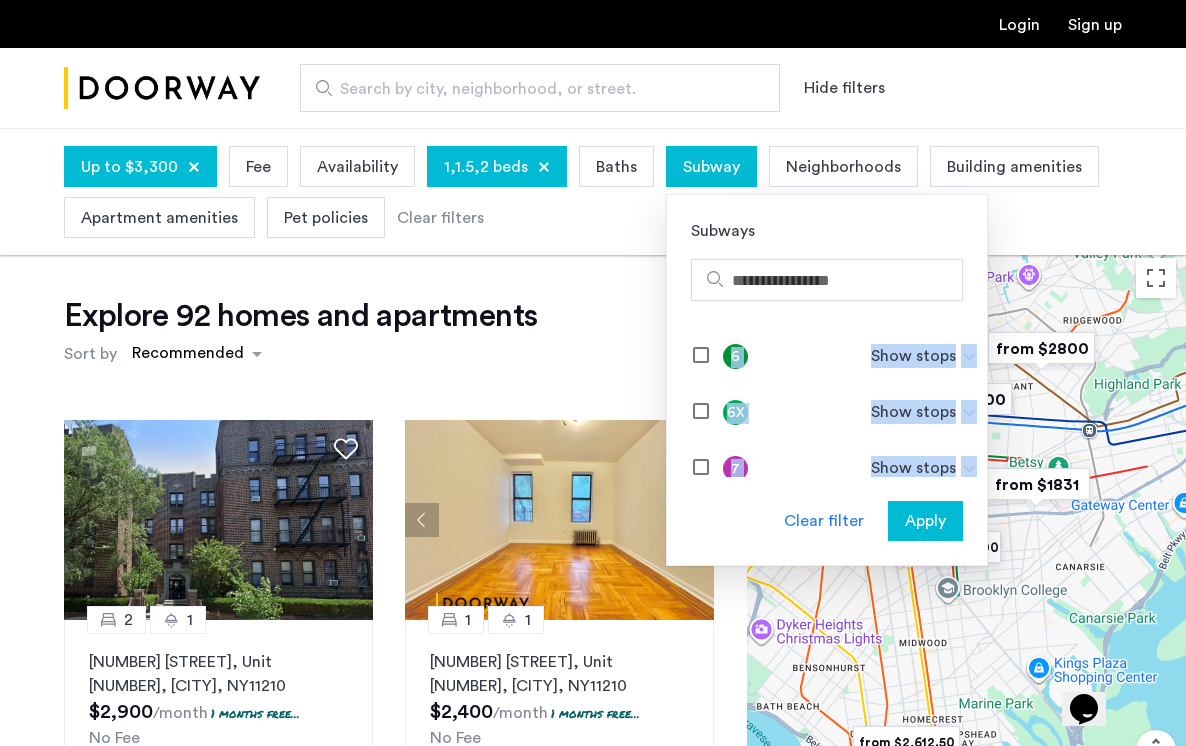 drag, startPoint x: 827, startPoint y: 427, endPoint x: 820, endPoint y: 495, distance: 68.359344 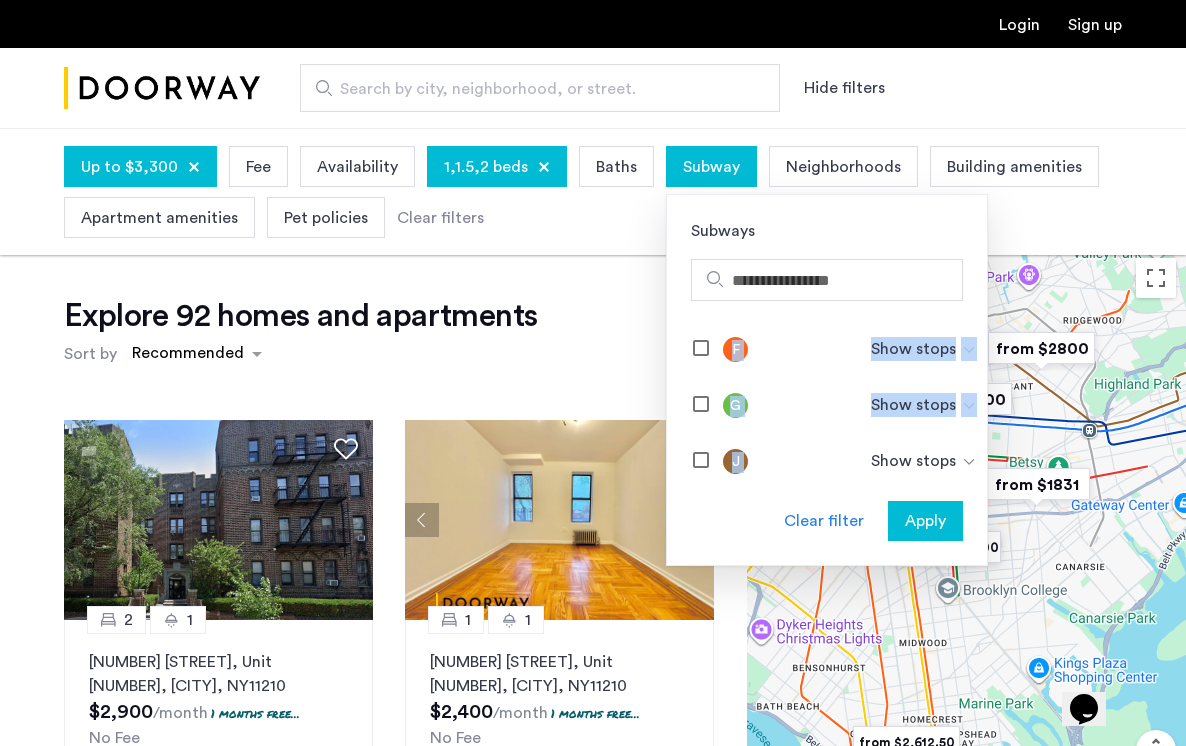 scroll, scrollTop: 782, scrollLeft: 0, axis: vertical 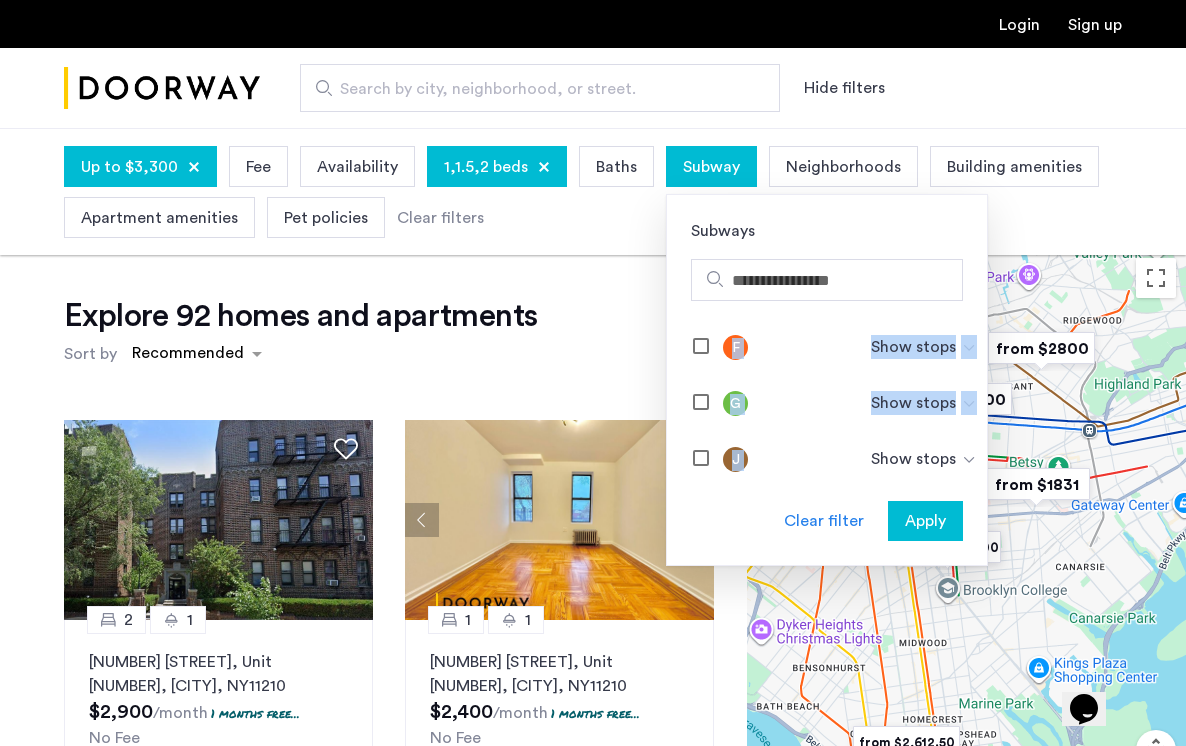 drag, startPoint x: 809, startPoint y: 433, endPoint x: 806, endPoint y: 457, distance: 24.186773 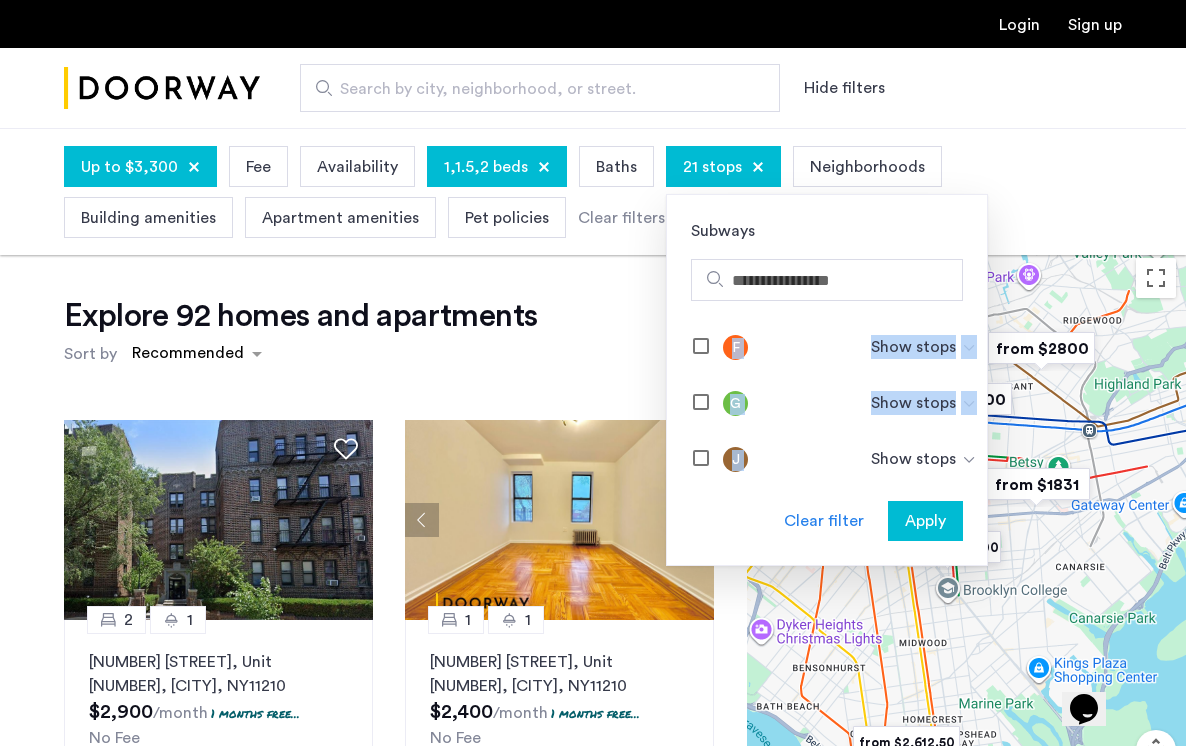 click on "Apply" at bounding box center [925, 521] 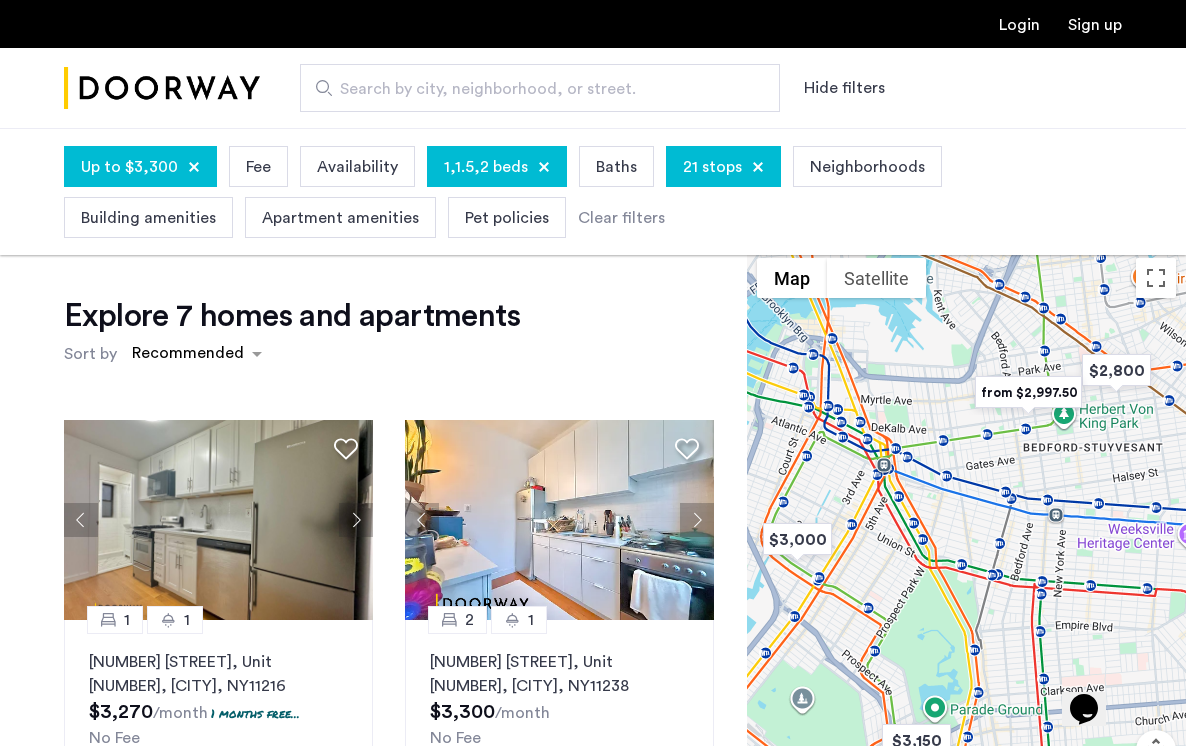 drag, startPoint x: 1054, startPoint y: 465, endPoint x: 1028, endPoint y: 517, distance: 58.137768 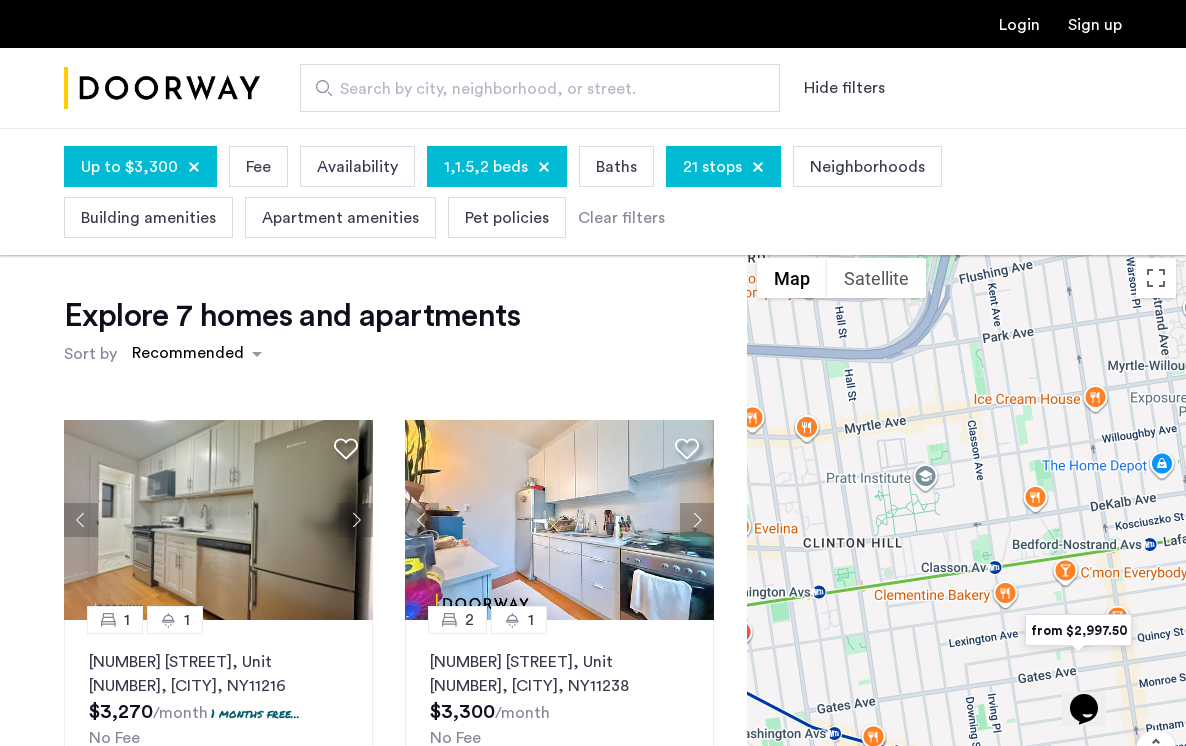 drag, startPoint x: 889, startPoint y: 329, endPoint x: 875, endPoint y: 695, distance: 366.26767 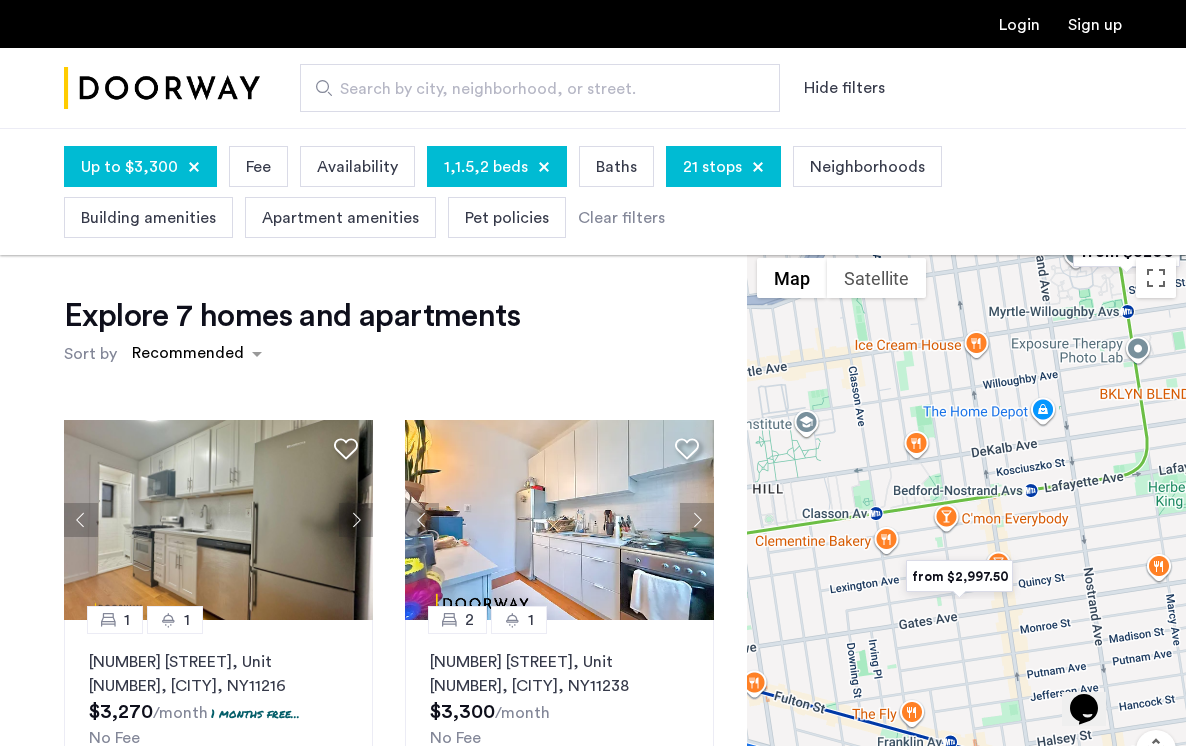 drag, startPoint x: 995, startPoint y: 584, endPoint x: 871, endPoint y: 522, distance: 138.63622 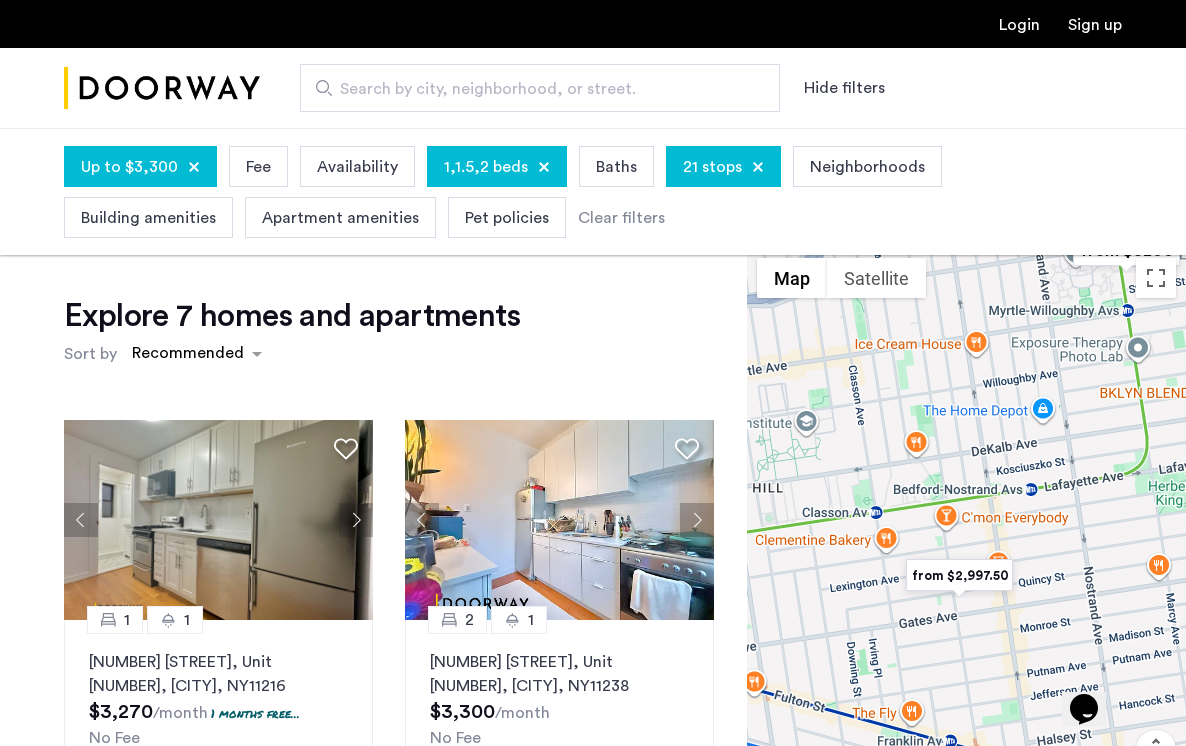 click at bounding box center (959, 575) 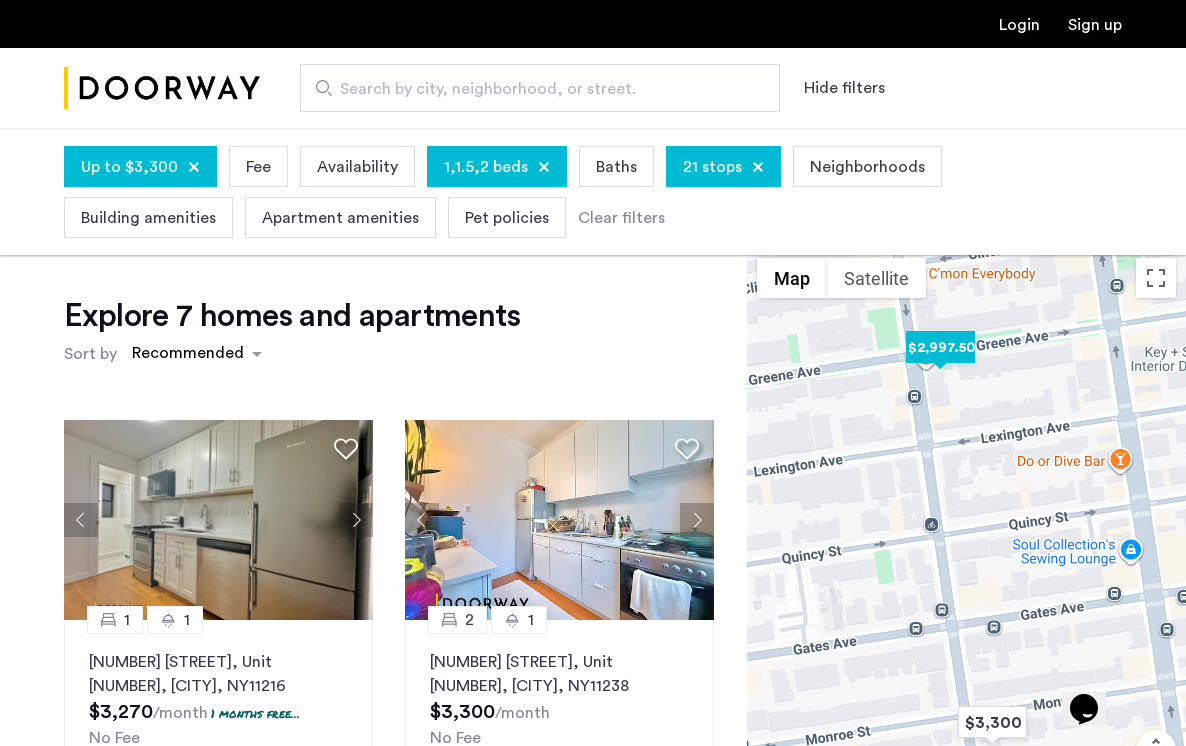 click at bounding box center [940, 347] 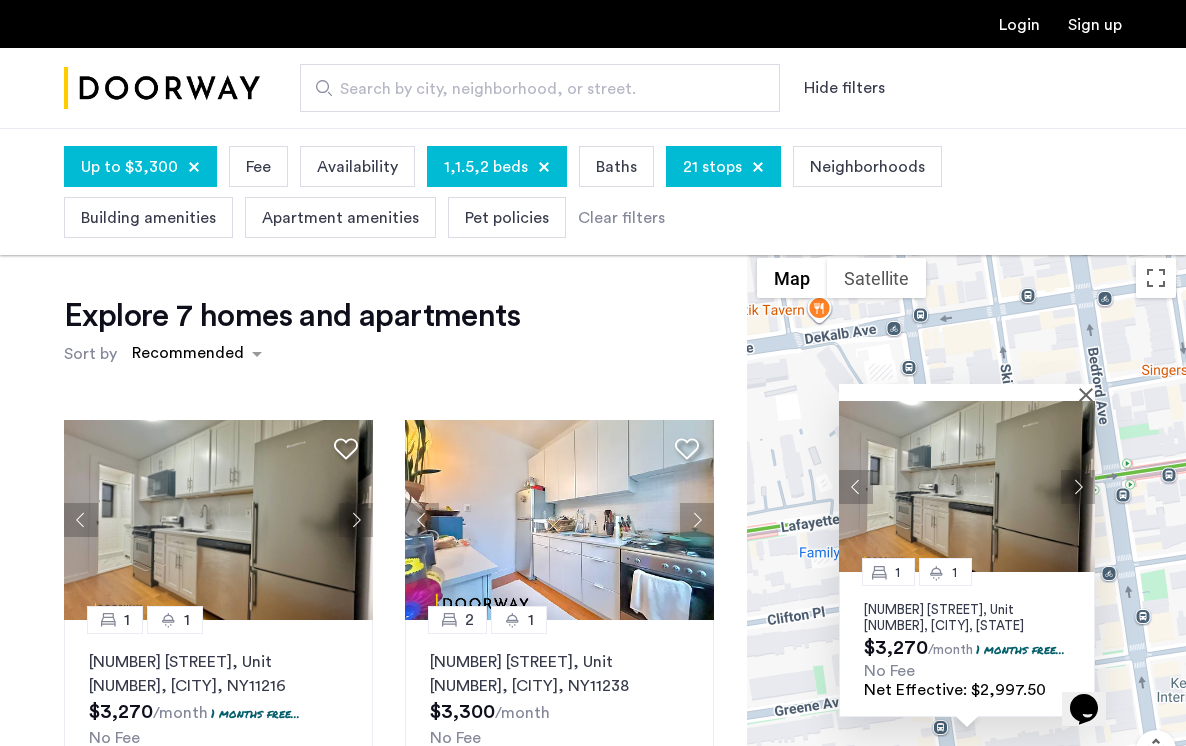 click at bounding box center (967, 486) 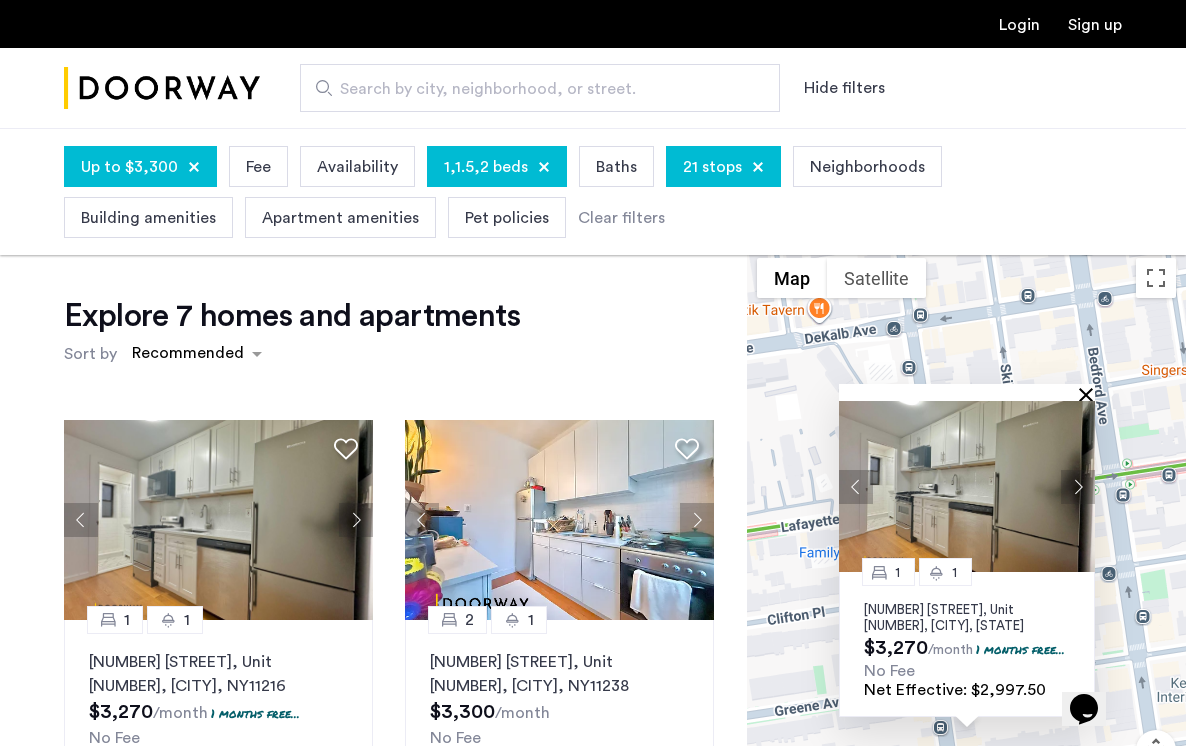 click at bounding box center [1090, 394] 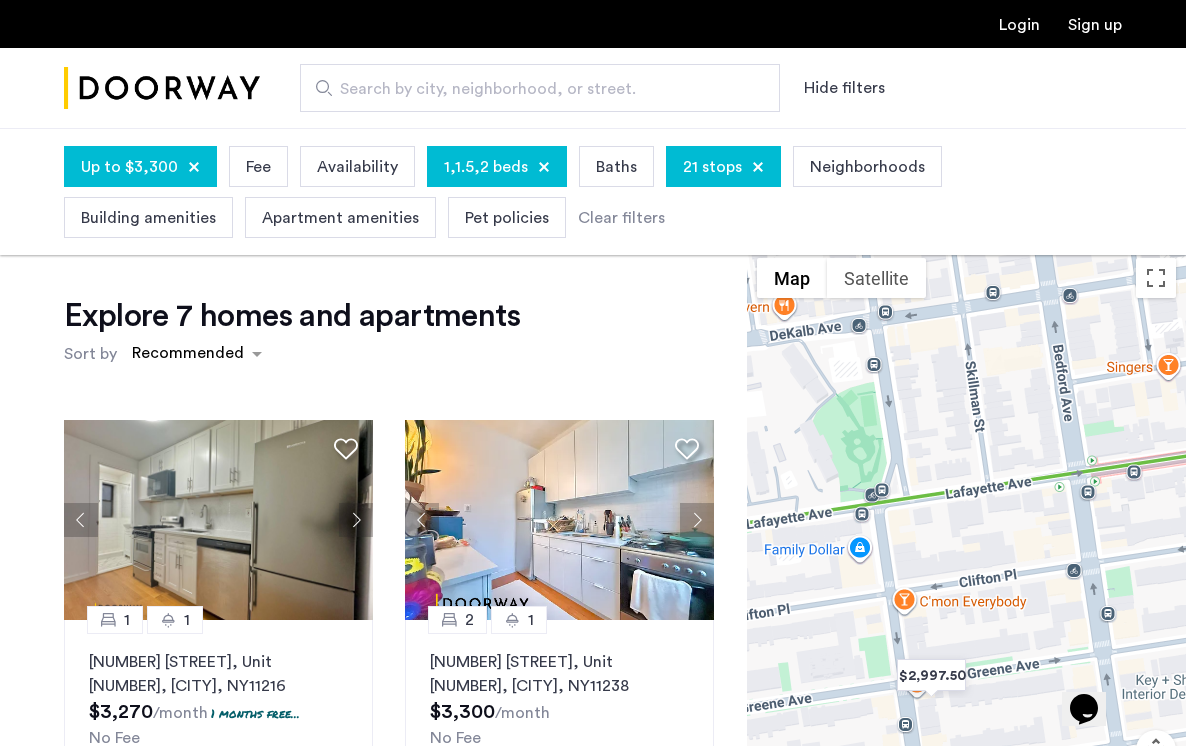 drag, startPoint x: 1092, startPoint y: 400, endPoint x: 1046, endPoint y: 391, distance: 46.872166 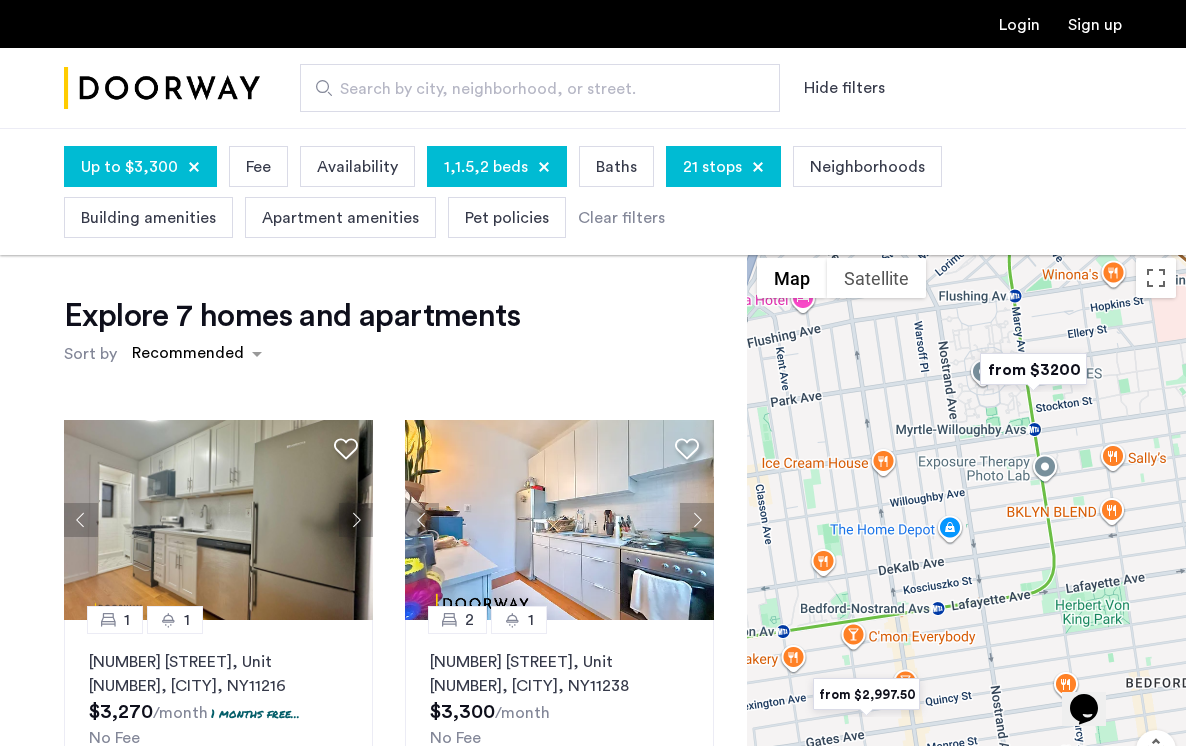 drag, startPoint x: 1046, startPoint y: 391, endPoint x: 947, endPoint y: 477, distance: 131.13733 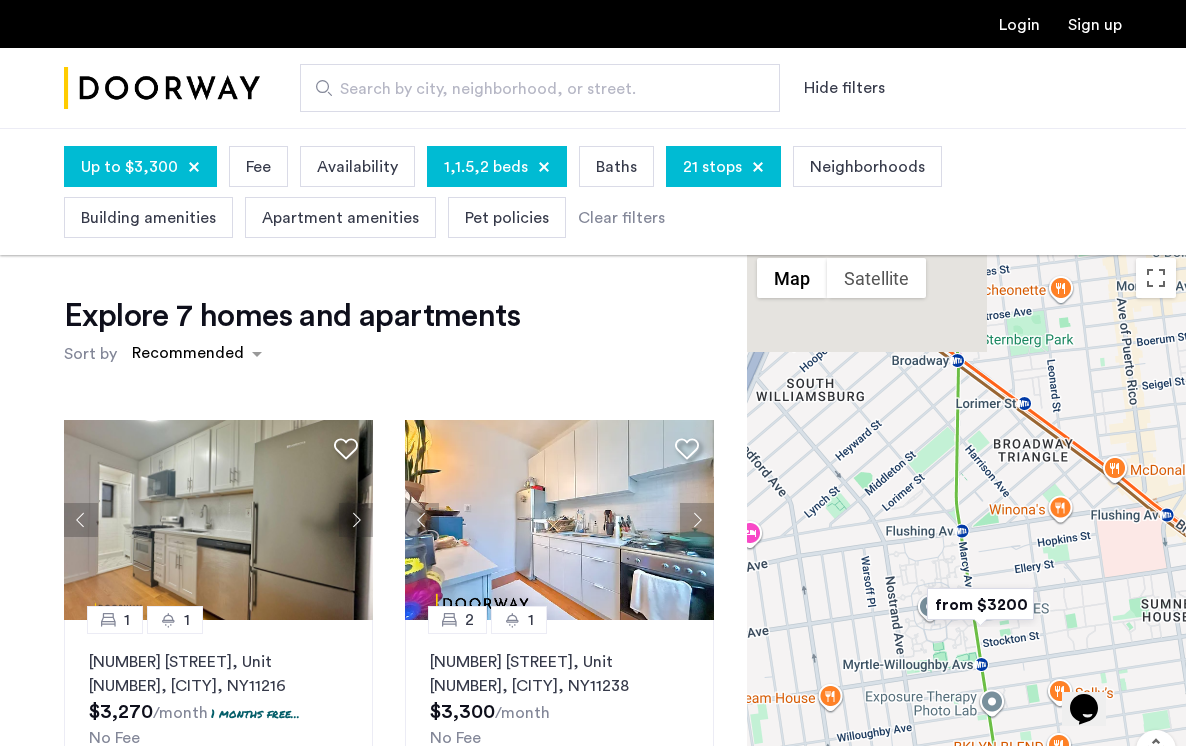 drag, startPoint x: 1026, startPoint y: 508, endPoint x: 967, endPoint y: 745, distance: 244.23349 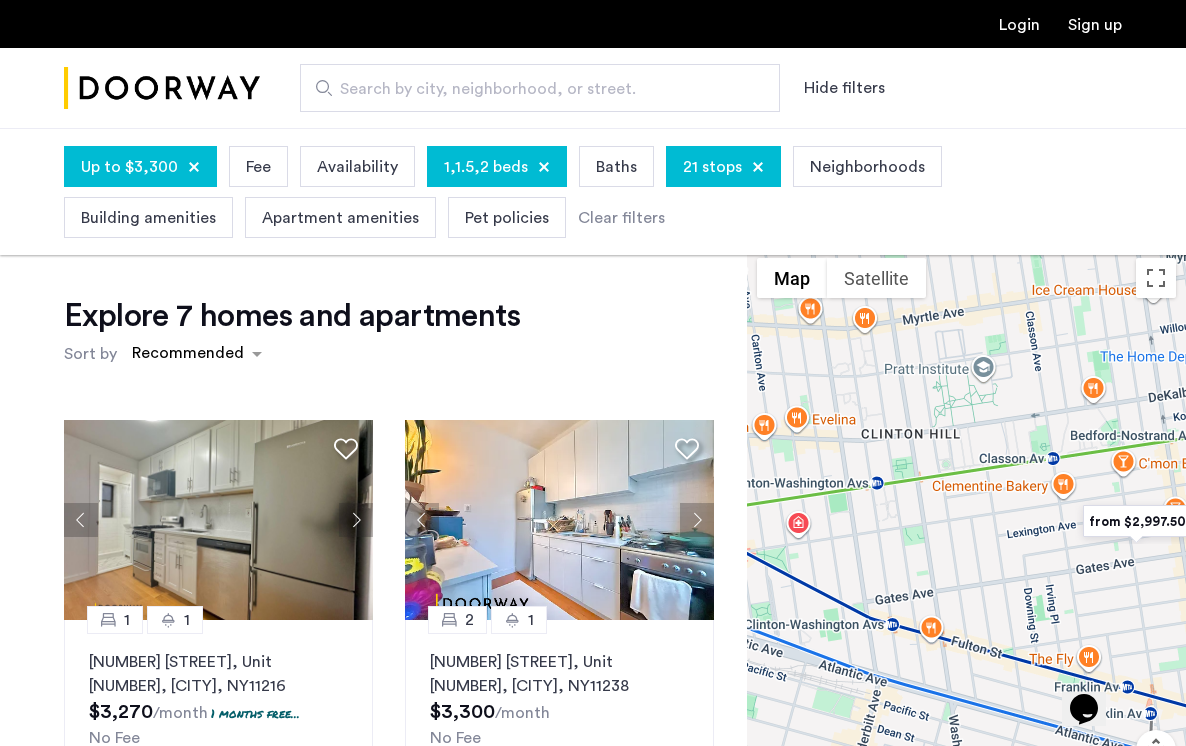 drag, startPoint x: 905, startPoint y: 673, endPoint x: 1239, endPoint y: 242, distance: 545.2678 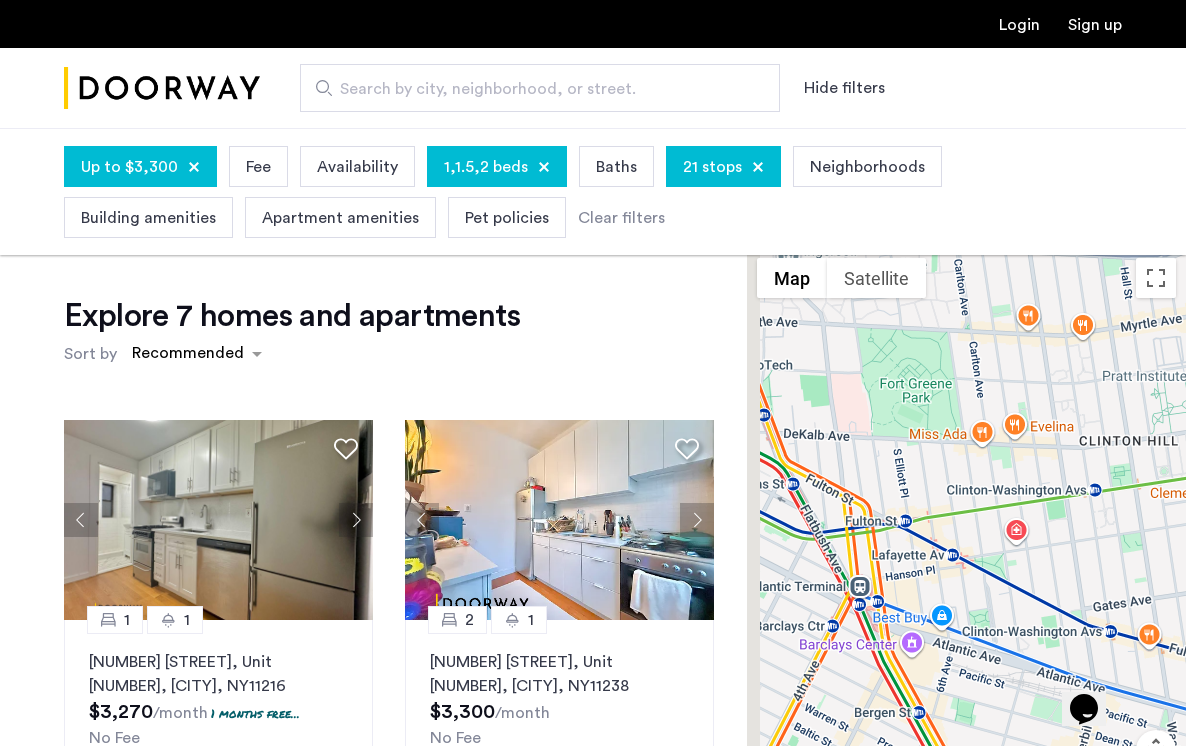 drag, startPoint x: 913, startPoint y: 455, endPoint x: 1147, endPoint y: 467, distance: 234.3075 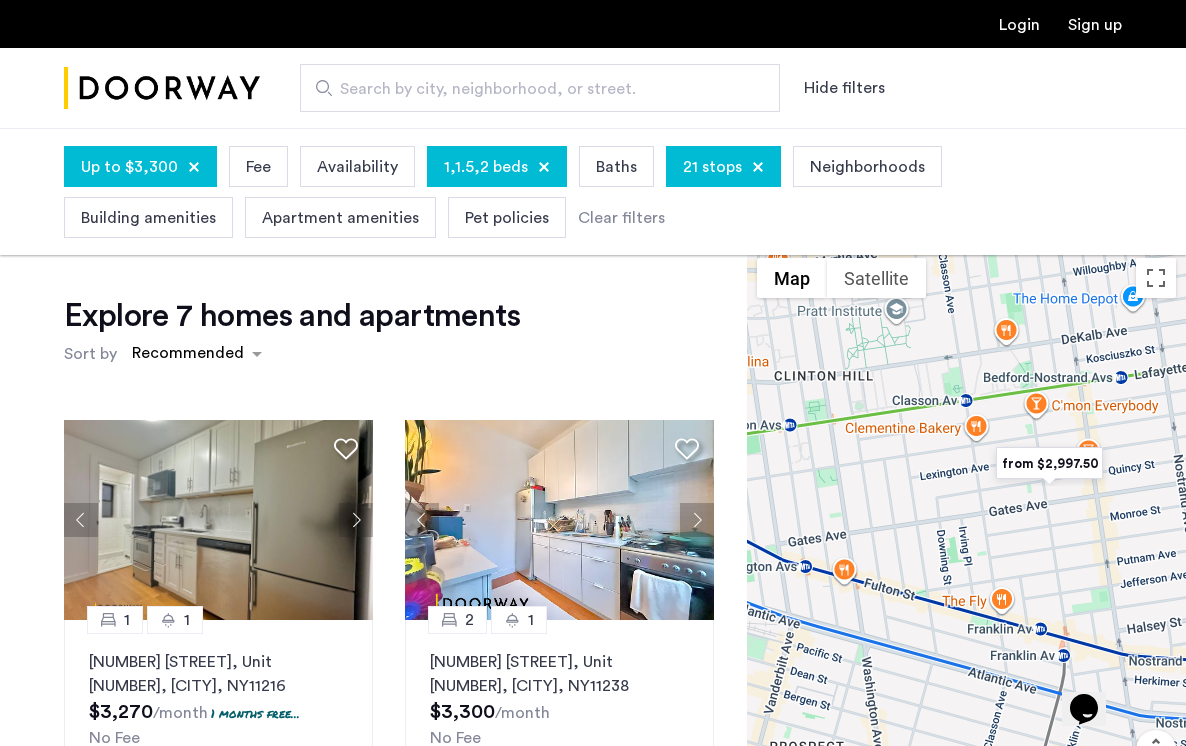 drag, startPoint x: 1110, startPoint y: 551, endPoint x: 806, endPoint y: 486, distance: 310.87137 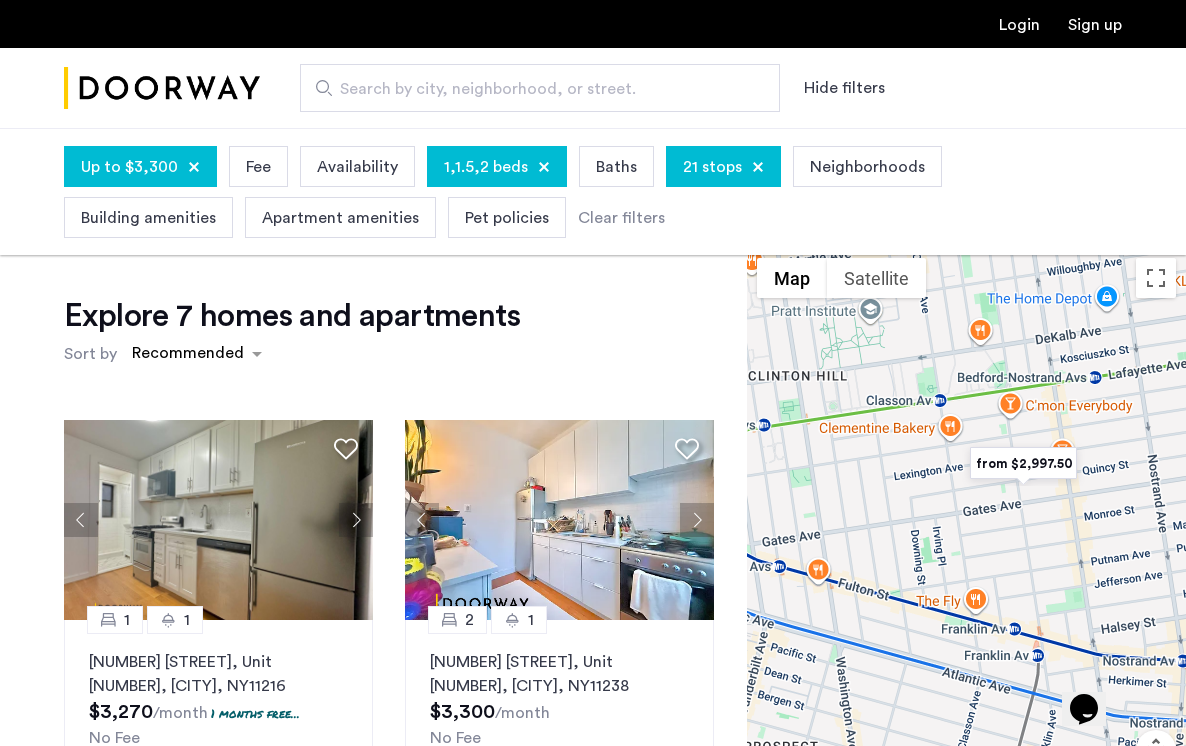 drag, startPoint x: 1072, startPoint y: 511, endPoint x: 978, endPoint y: 511, distance: 94 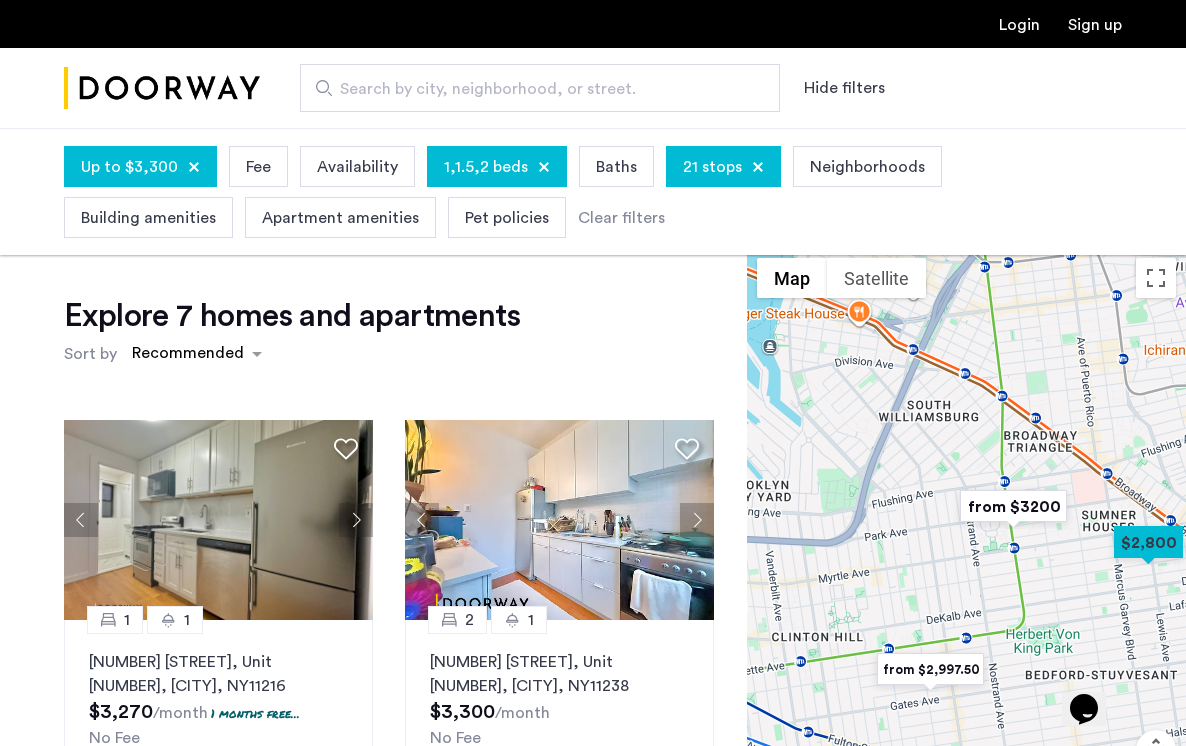 drag, startPoint x: 1022, startPoint y: 375, endPoint x: 991, endPoint y: 586, distance: 213.26509 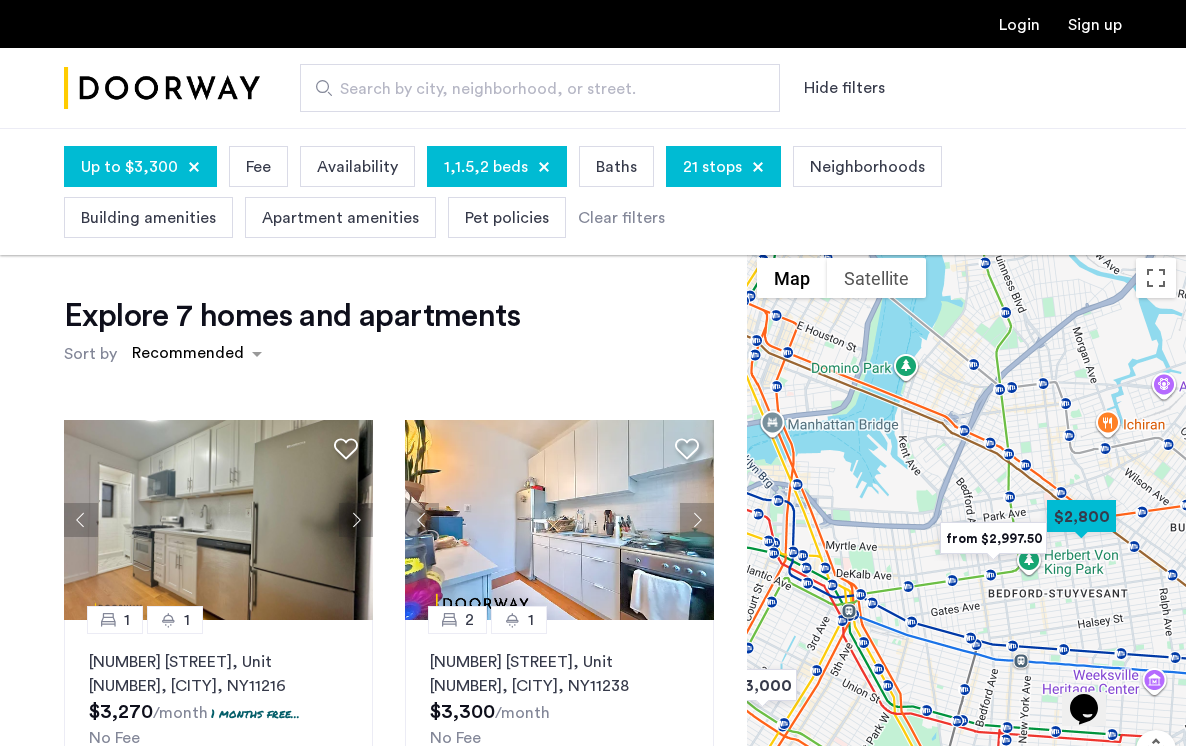 drag, startPoint x: 900, startPoint y: 629, endPoint x: 925, endPoint y: 601, distance: 37.536648 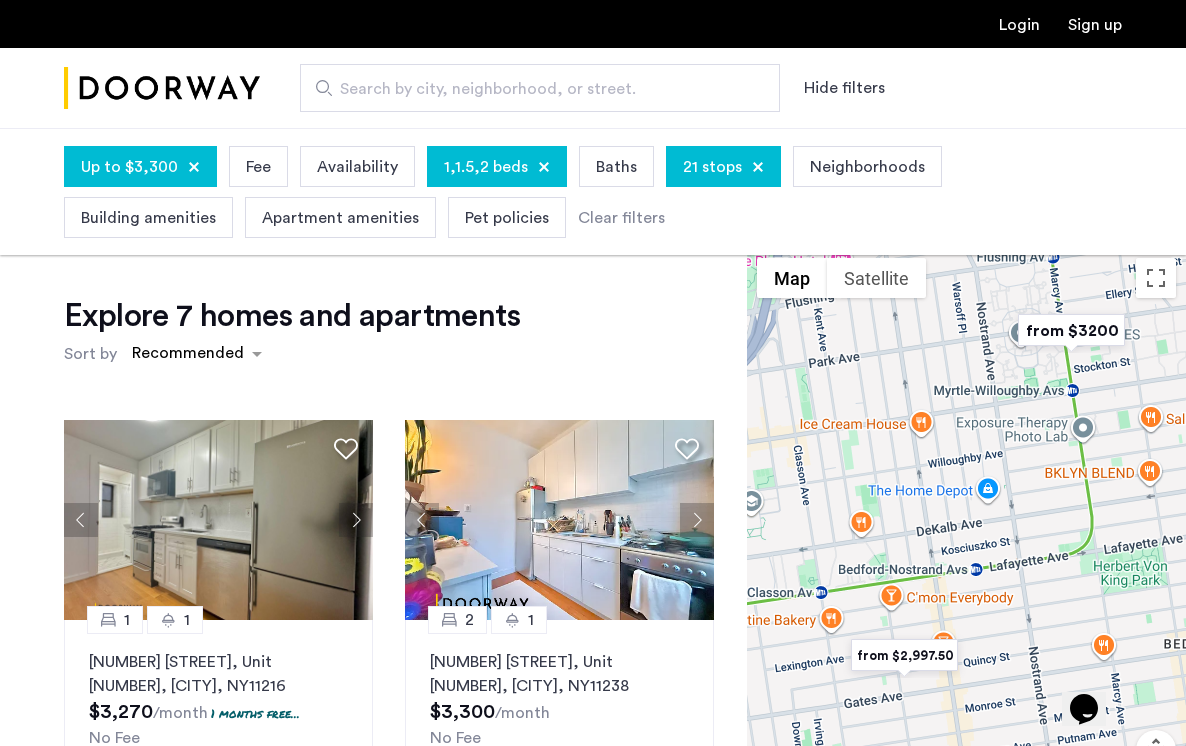 drag, startPoint x: 1030, startPoint y: 578, endPoint x: 949, endPoint y: 517, distance: 101.4002 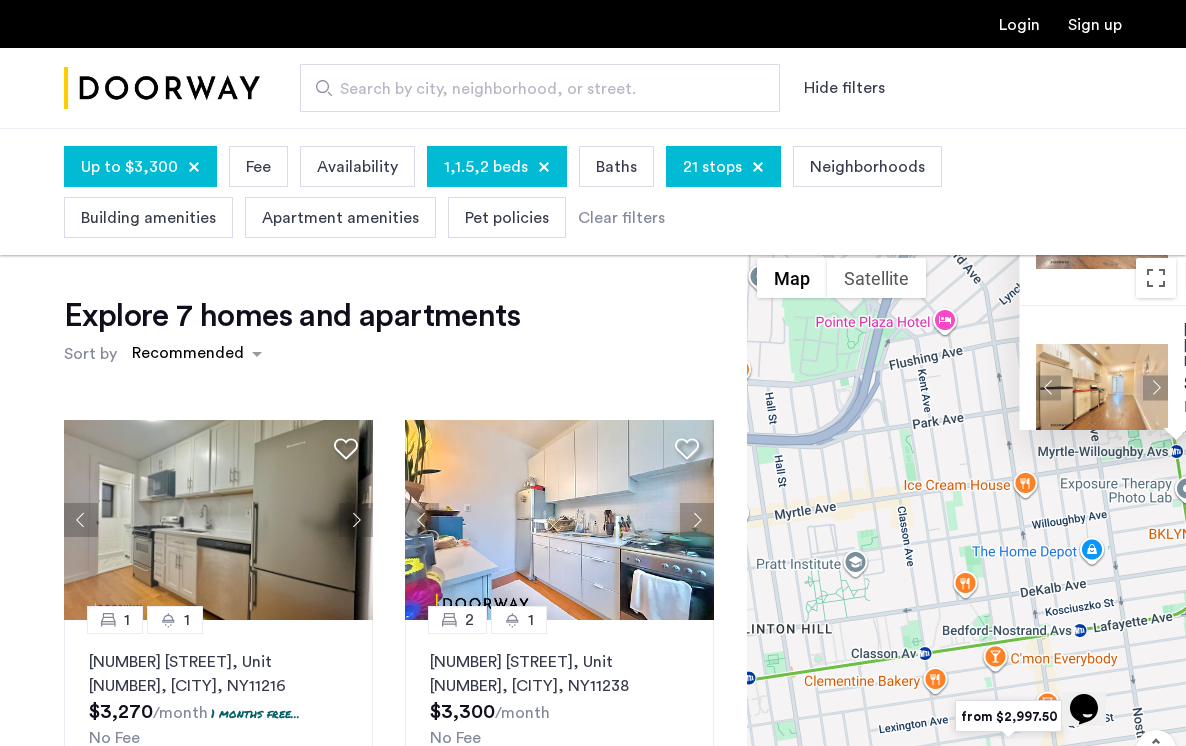 drag, startPoint x: 876, startPoint y: 712, endPoint x: 1126, endPoint y: 482, distance: 339.70575 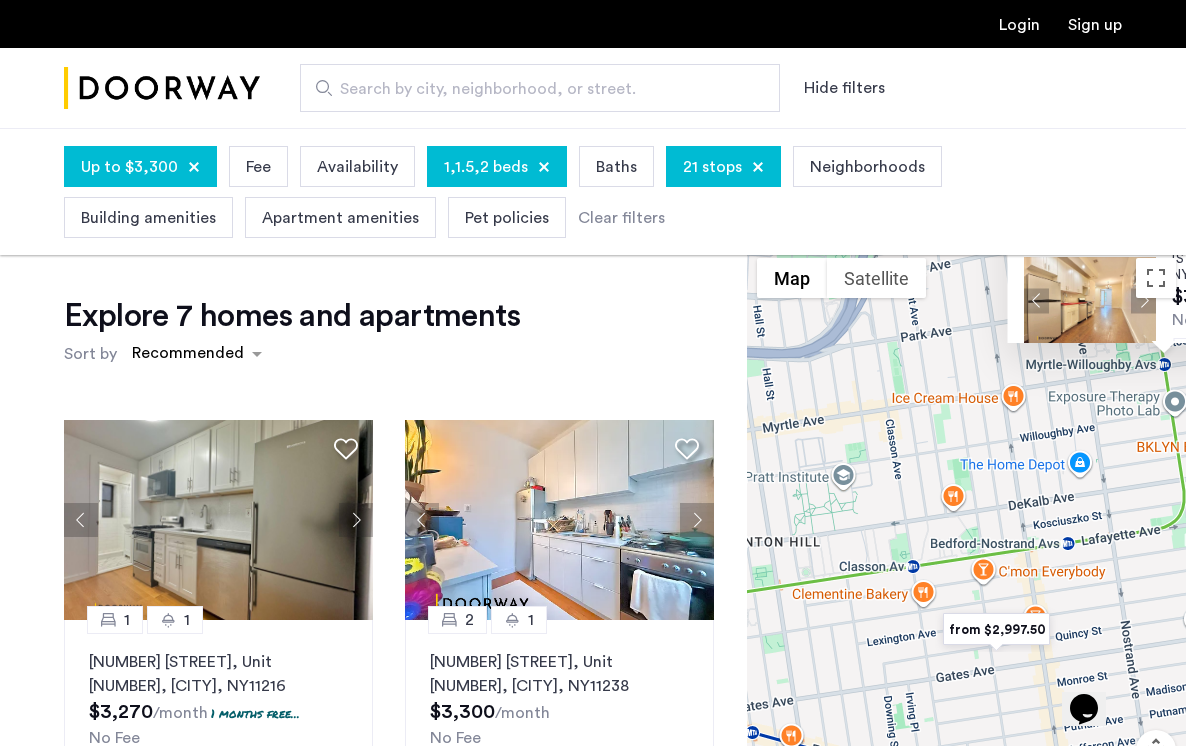 drag, startPoint x: 990, startPoint y: 615, endPoint x: 925, endPoint y: 536, distance: 102.30347 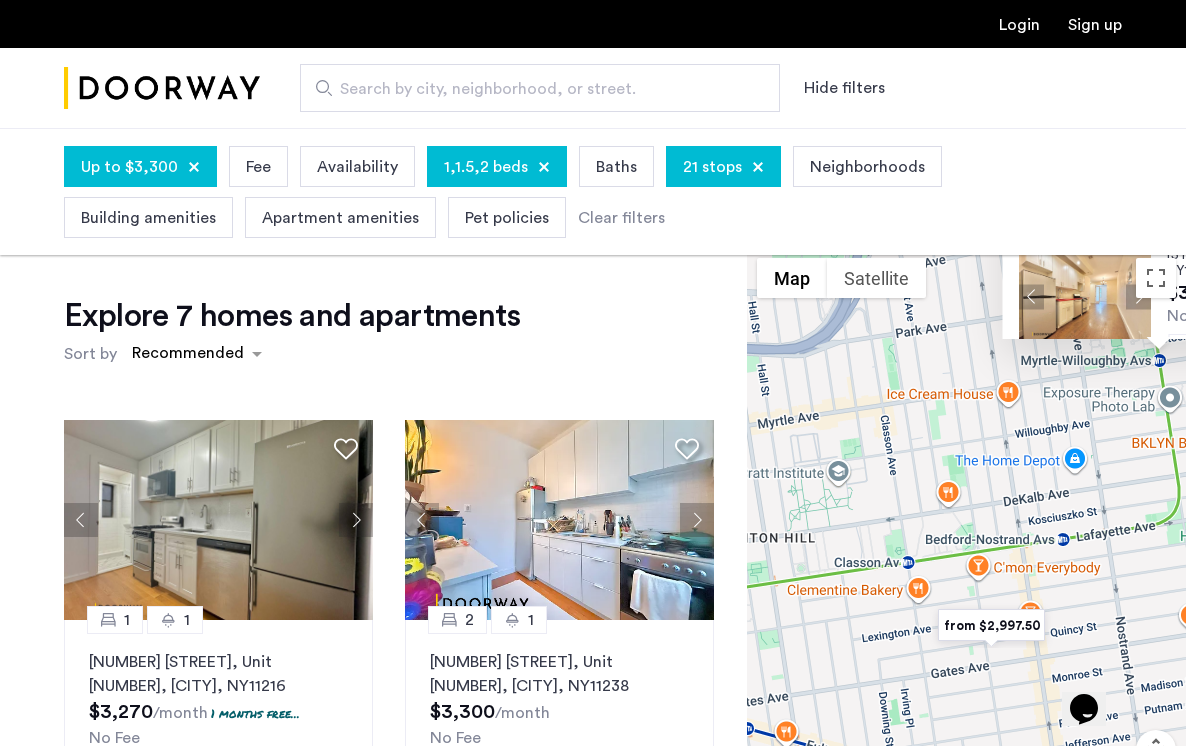 click at bounding box center (991, 625) 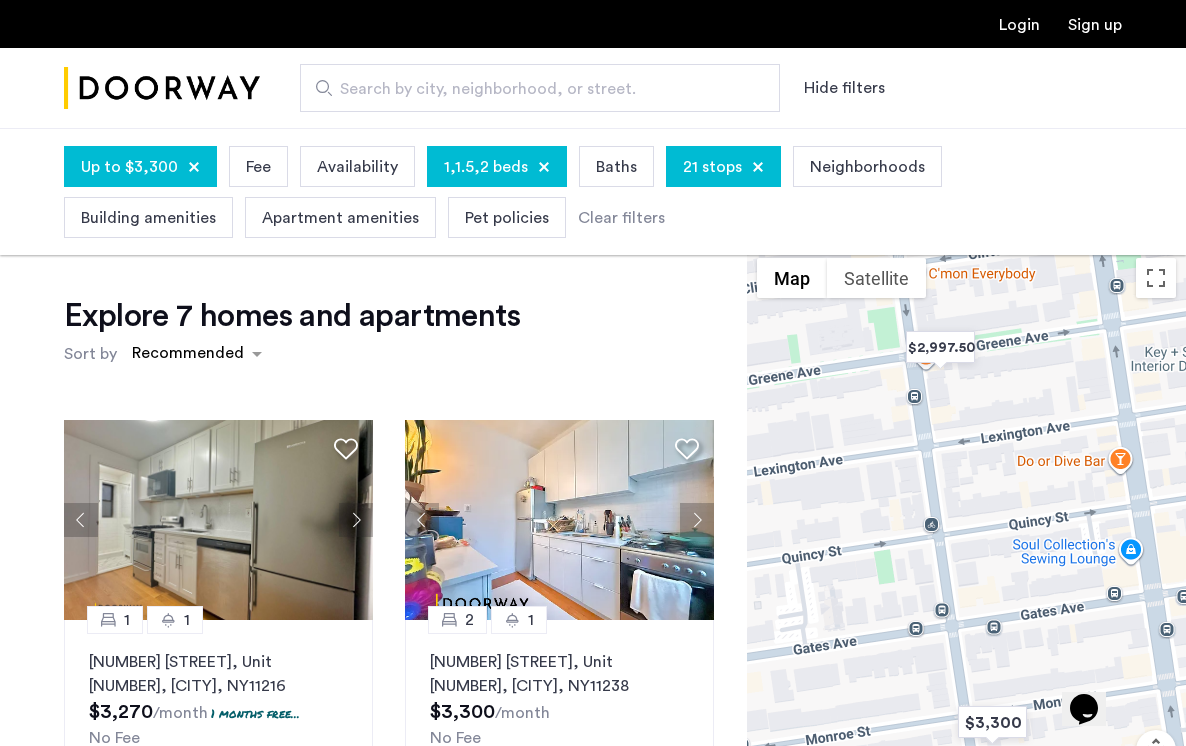 click on "To navigate, press the arrow keys. [NUMBER] [STREET], Unit [NUMBER], [CITY] , [STATE] $[PRICE] /month No Fee 2 1 [NUMBER] [STREET], Unit [NUMBER], [CITY] , [STATE] $[PRICE] /month No Fee 2 1" at bounding box center [966, 557] 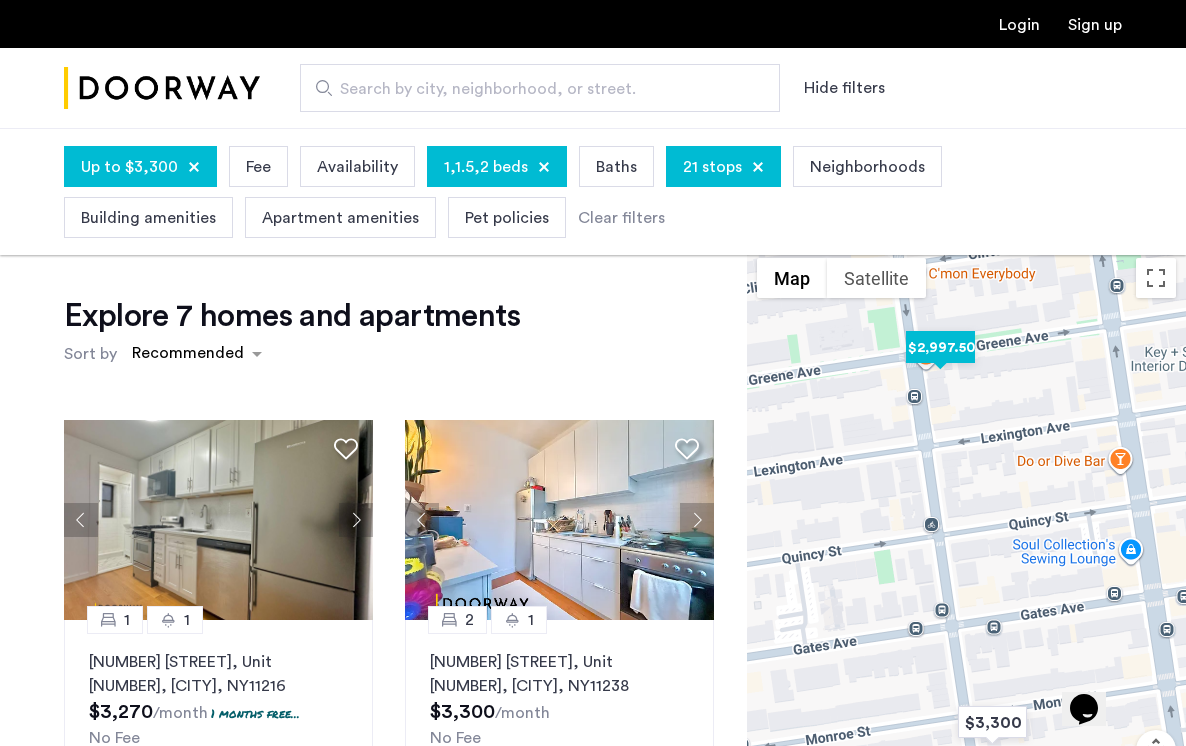 click at bounding box center [940, 347] 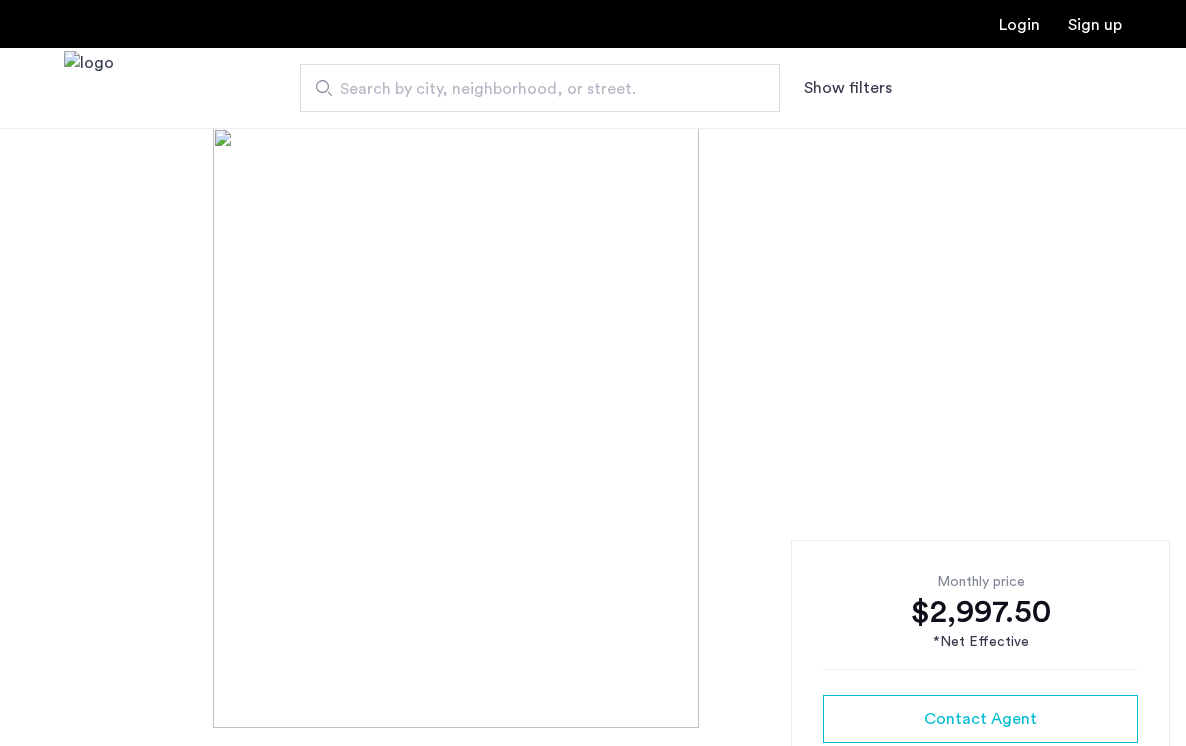 scroll, scrollTop: 0, scrollLeft: 0, axis: both 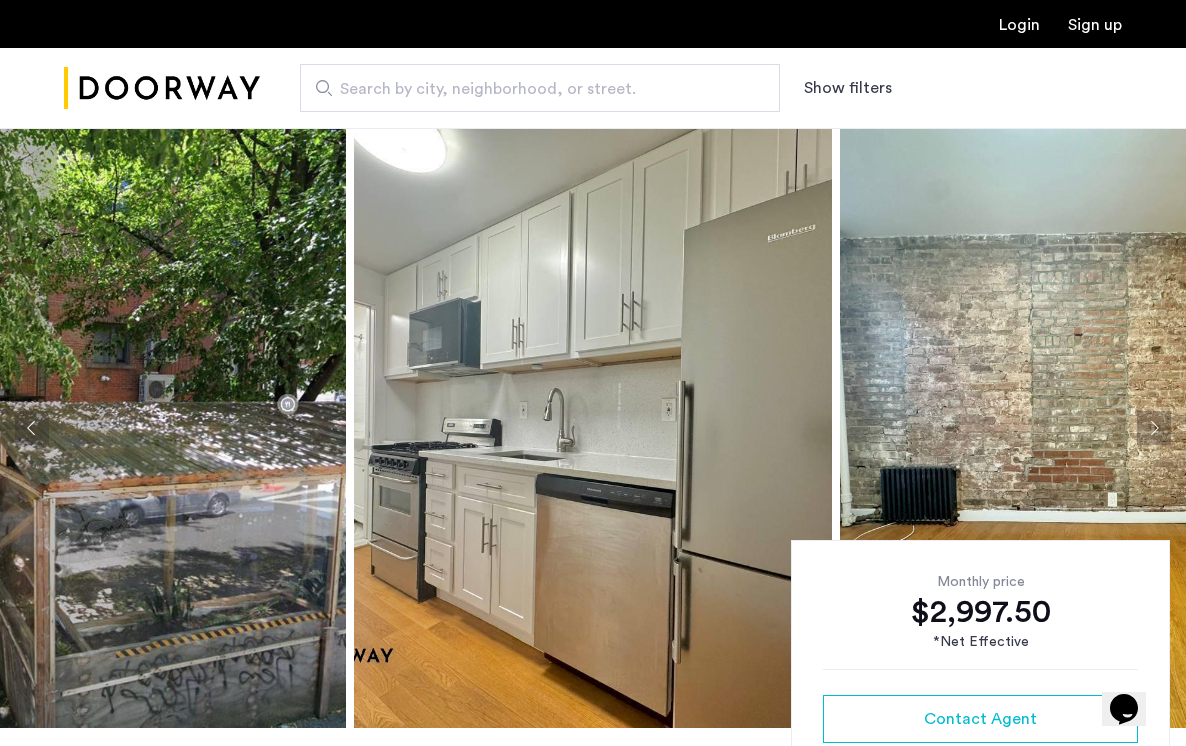 click 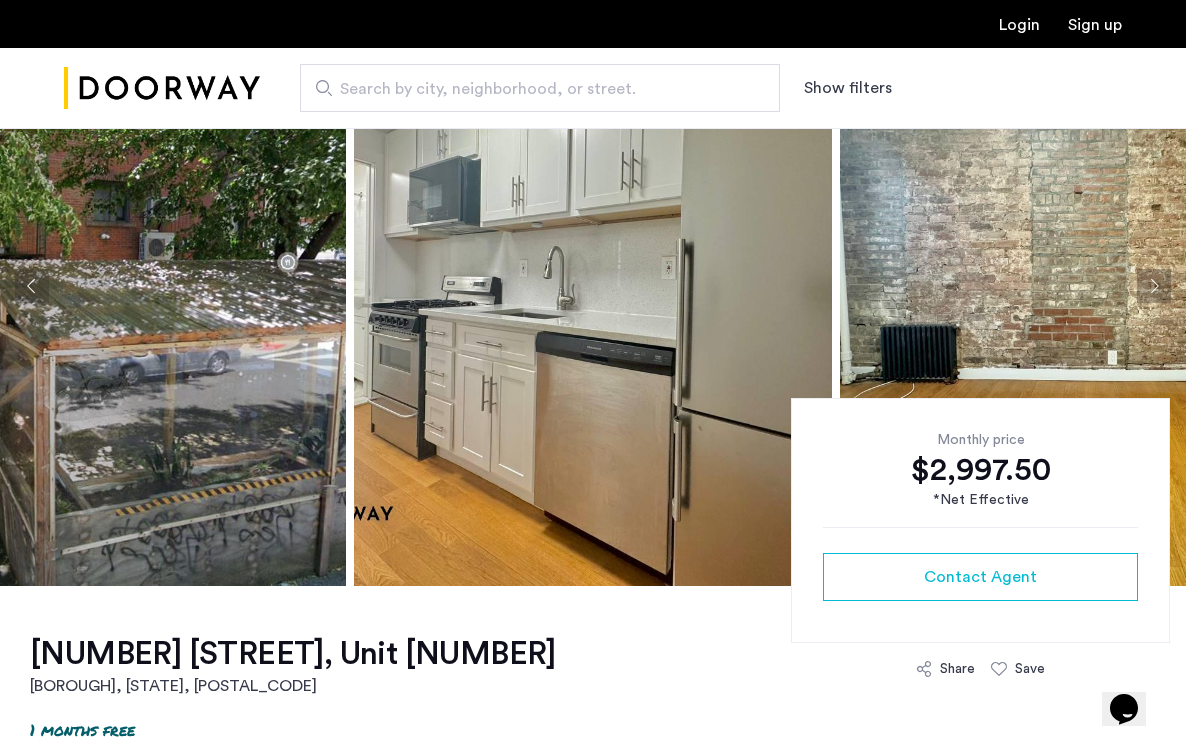scroll, scrollTop: 80, scrollLeft: 0, axis: vertical 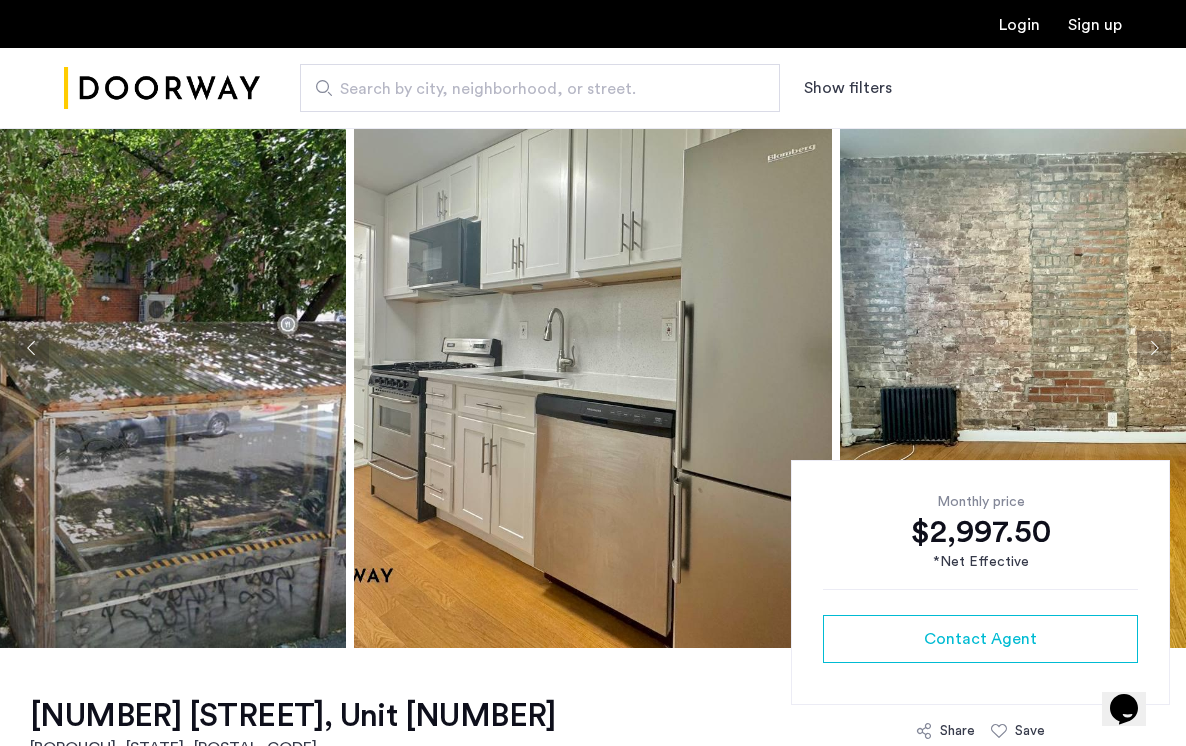 click 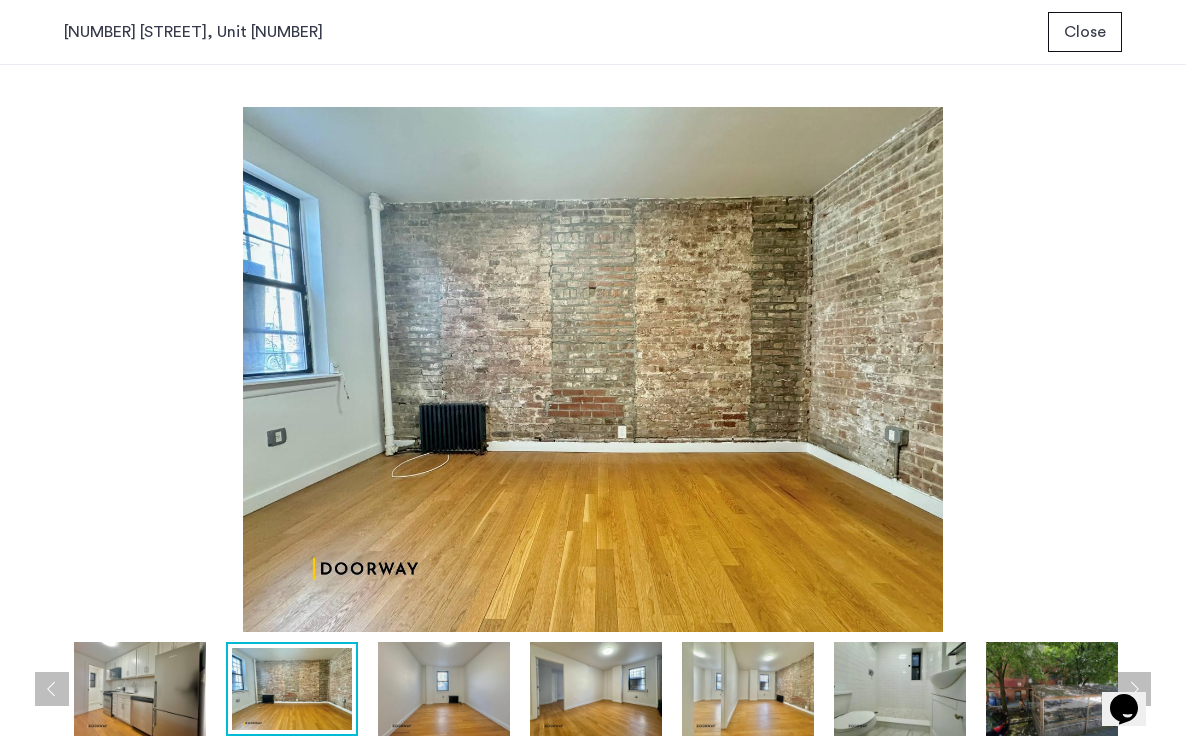 scroll, scrollTop: 0, scrollLeft: 0, axis: both 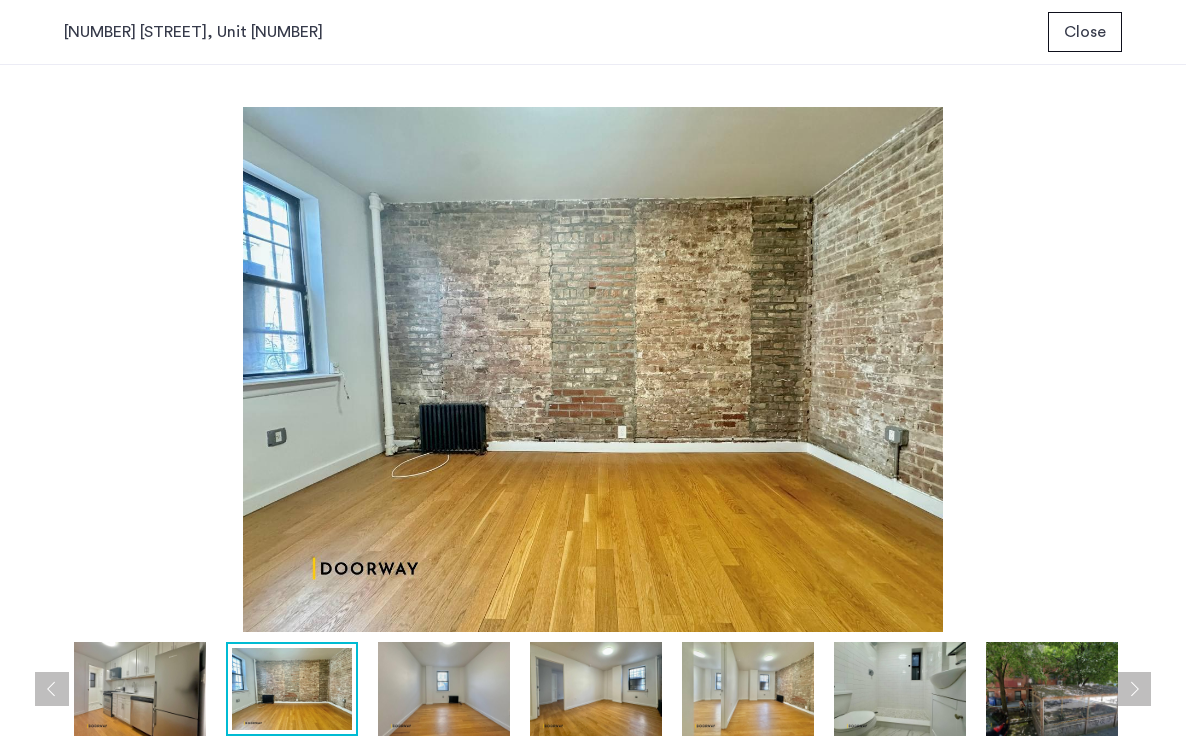 type 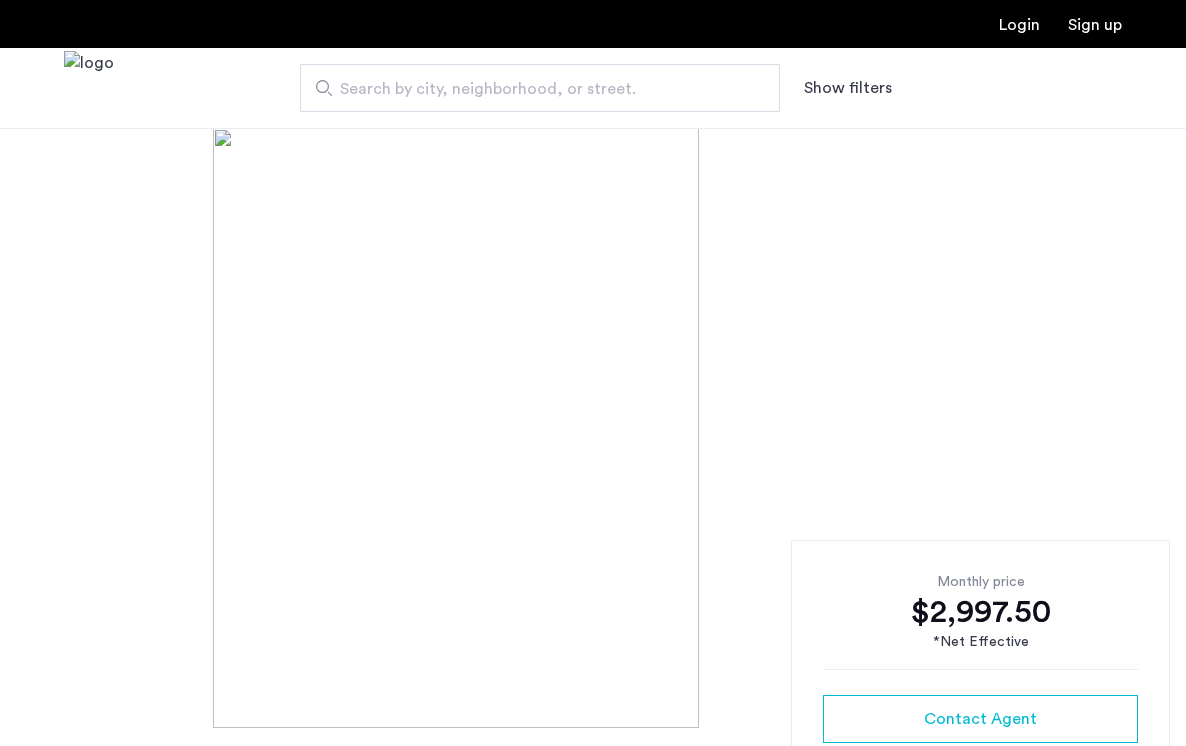 scroll, scrollTop: 0, scrollLeft: 0, axis: both 